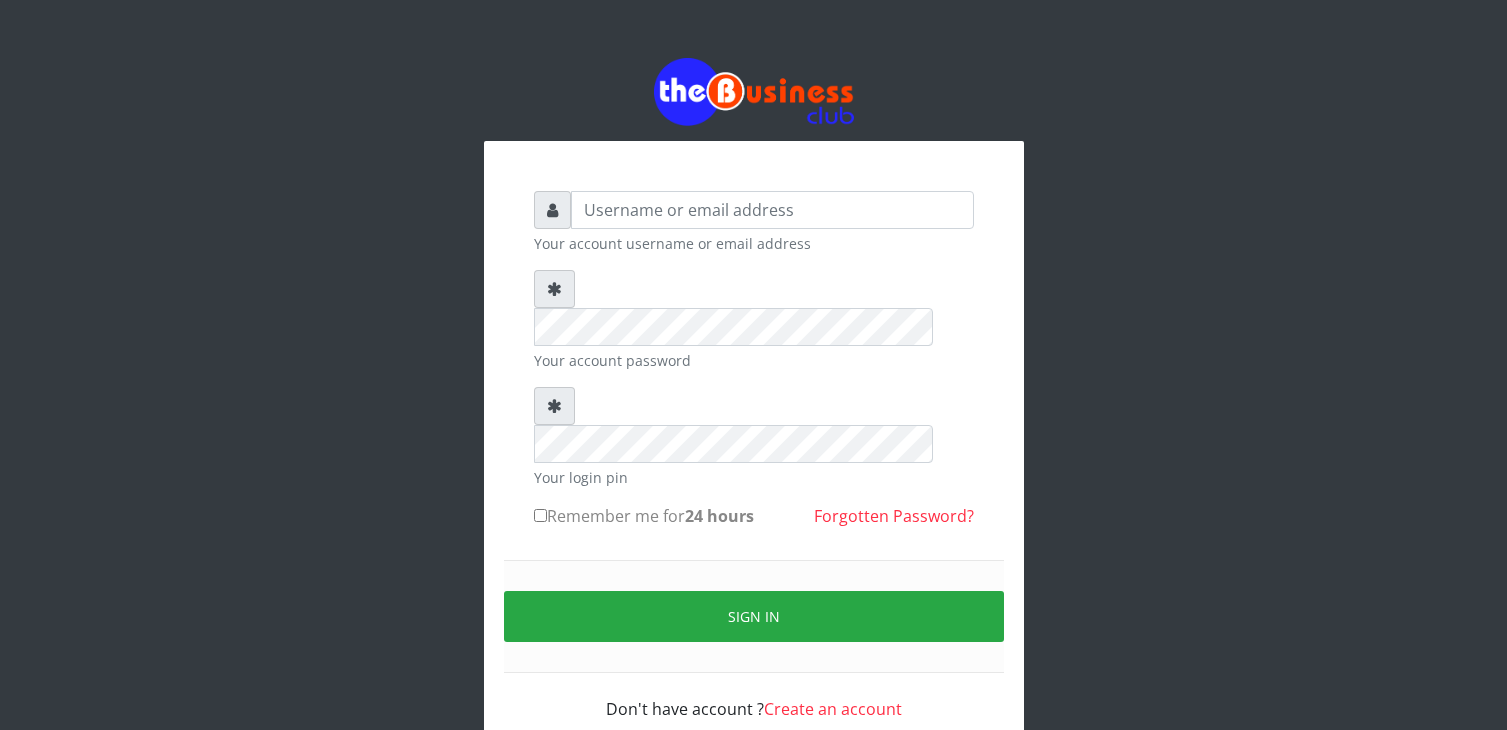 scroll, scrollTop: 0, scrollLeft: 0, axis: both 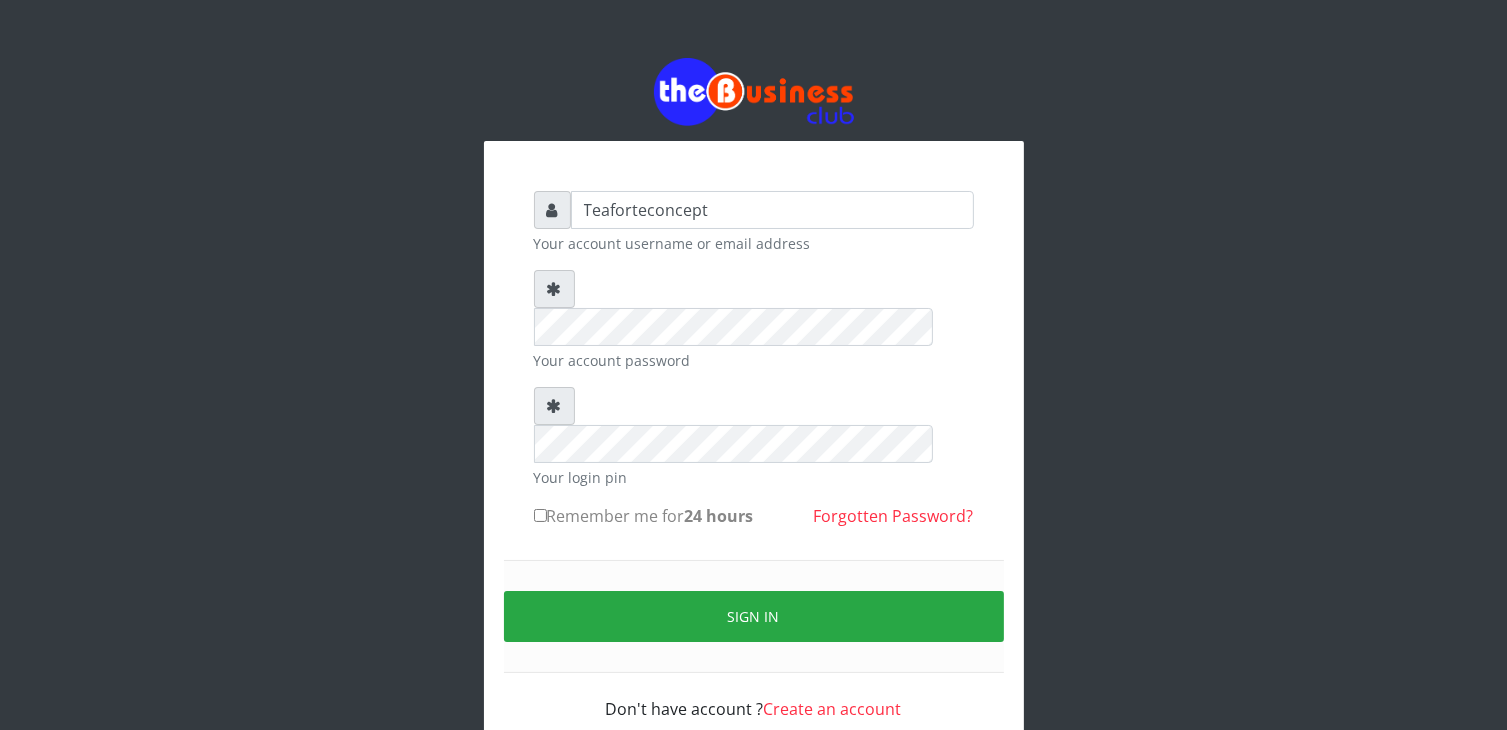 type on "Teaforteconcept" 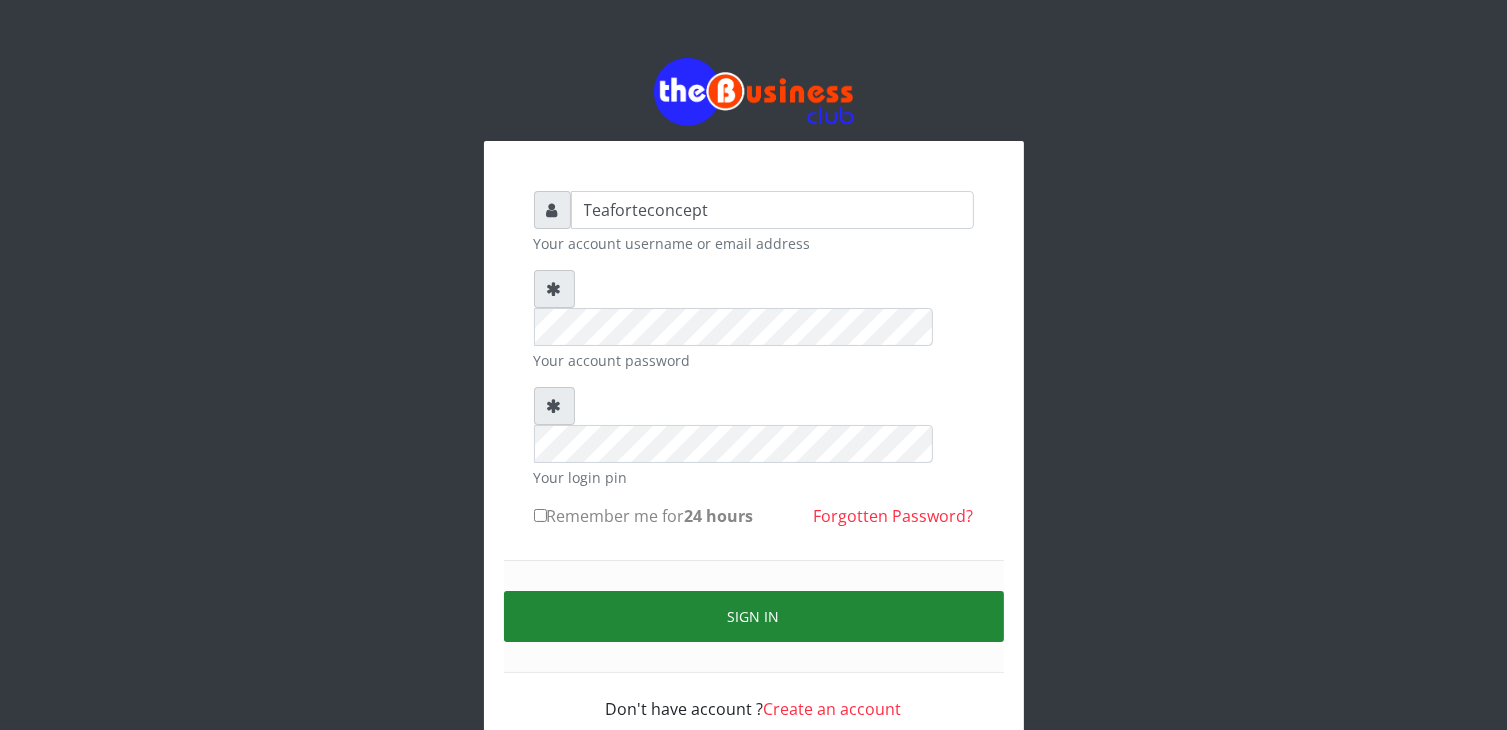 click on "Sign in" at bounding box center (754, 616) 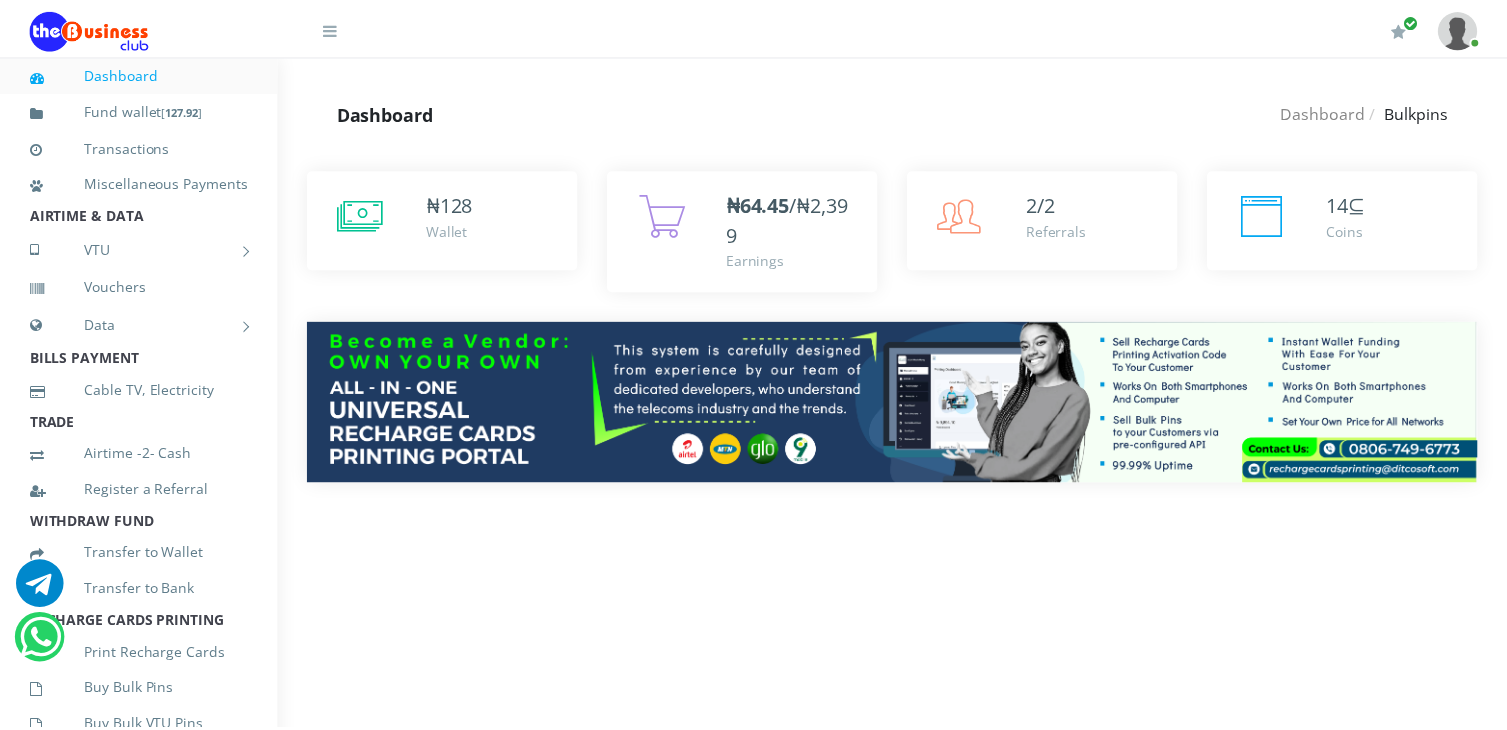 scroll, scrollTop: 0, scrollLeft: 0, axis: both 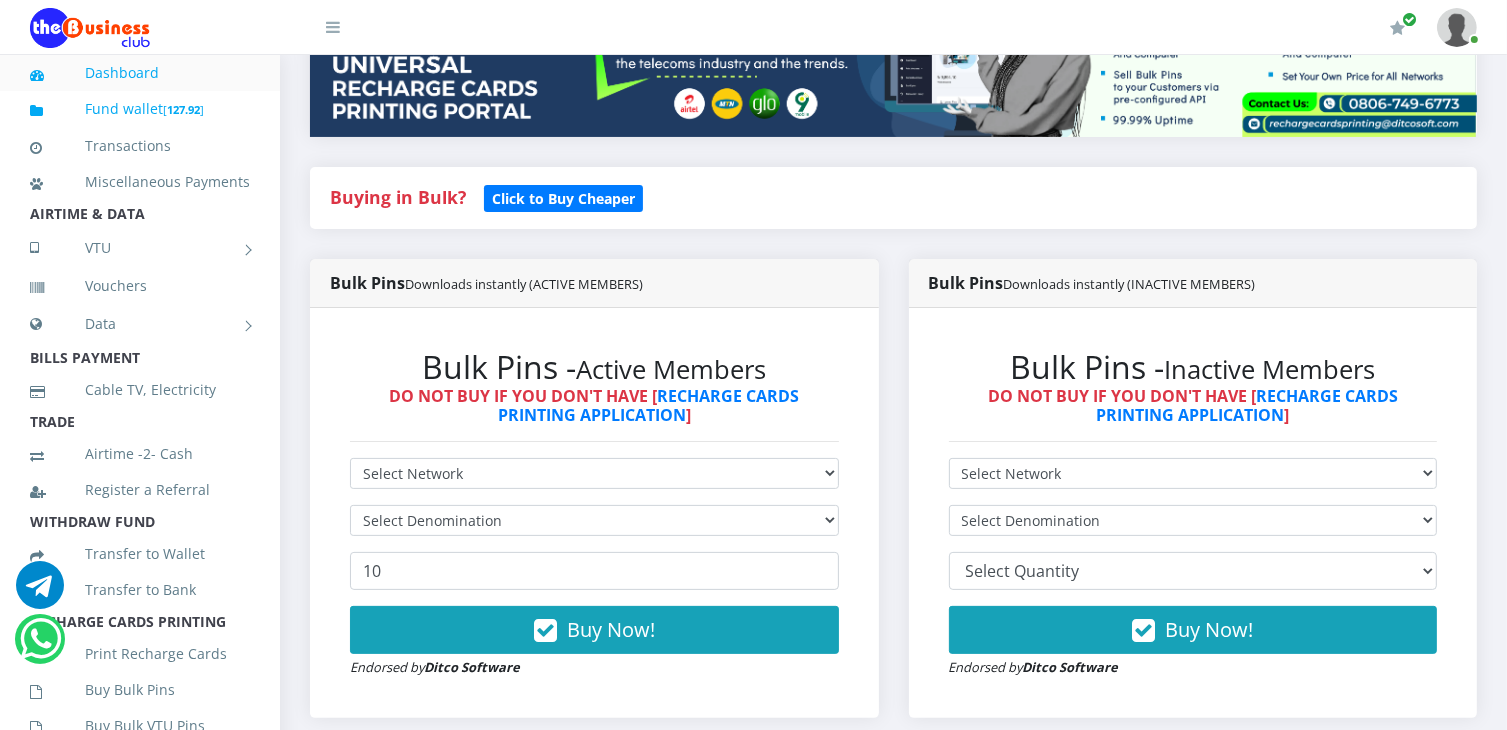 click on "127.92" at bounding box center (183, 109) 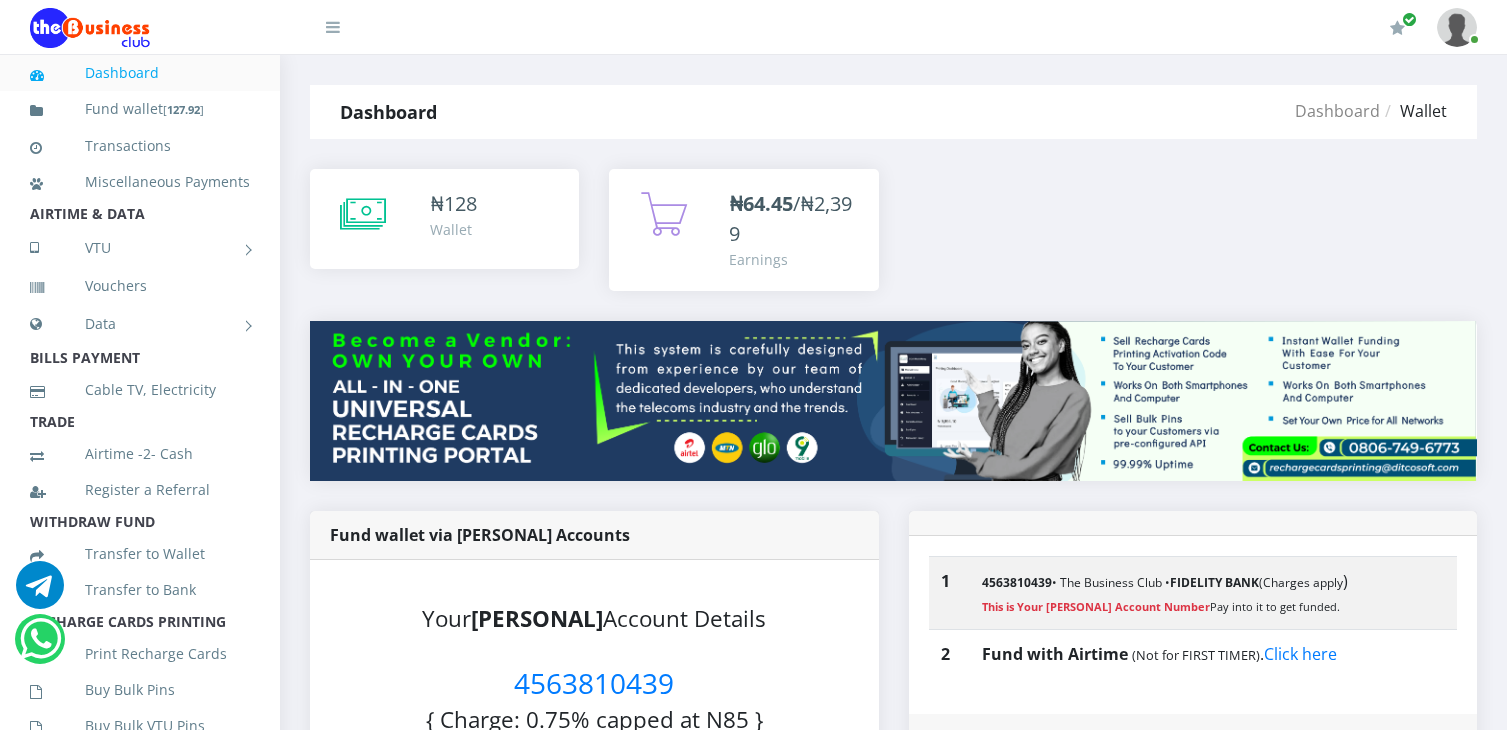 scroll, scrollTop: 0, scrollLeft: 0, axis: both 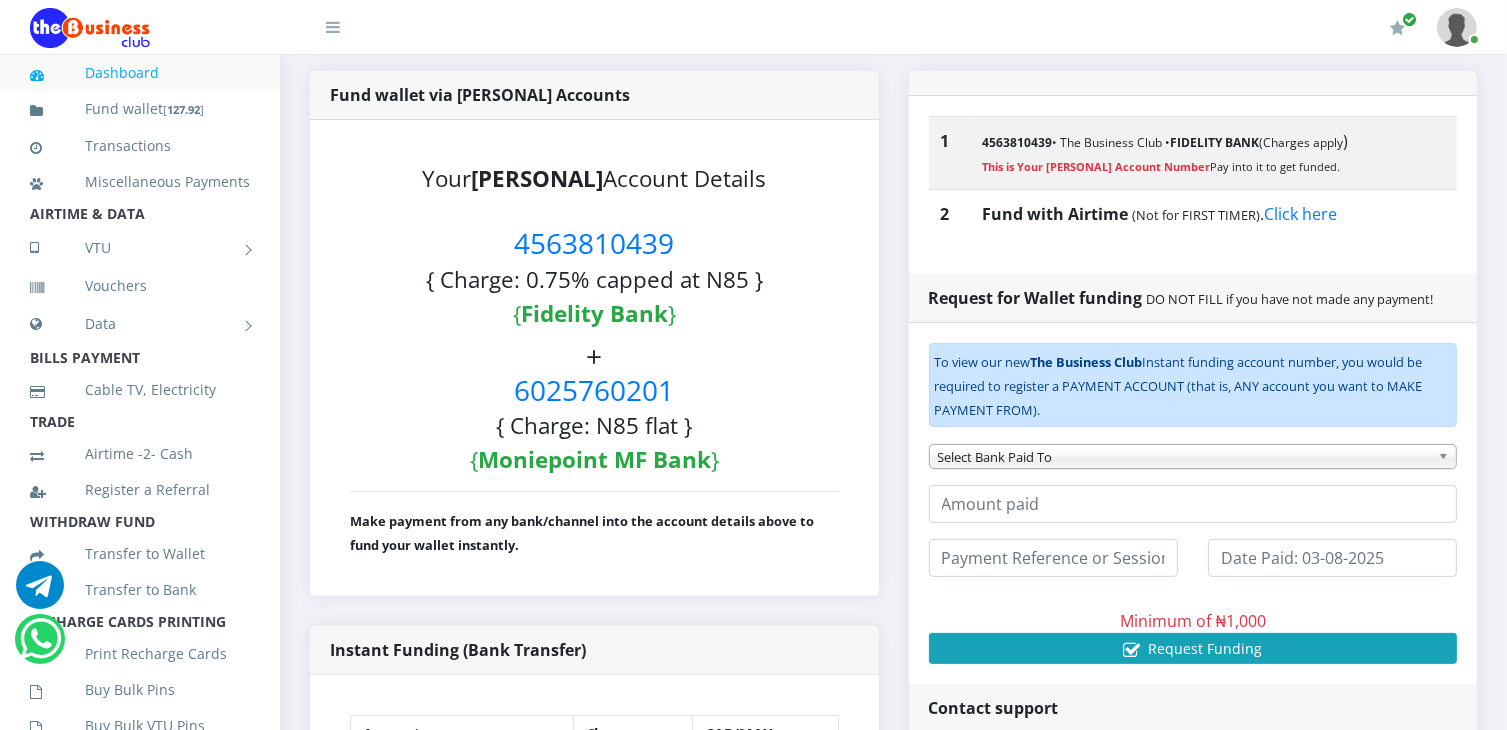 click on "Make payment from any bank/channel into the account details above to fund your wallet instantly." at bounding box center (582, 533) 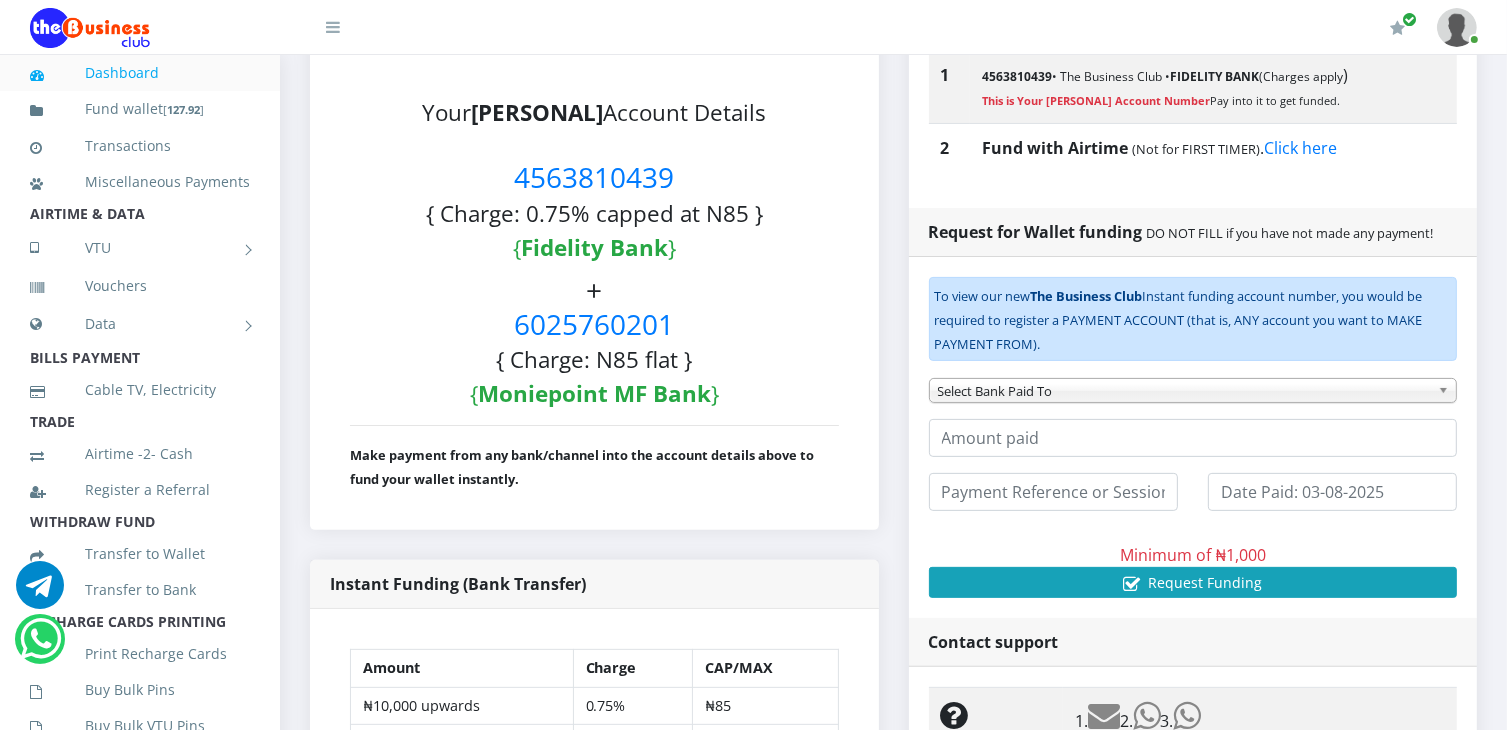 scroll, scrollTop: 613, scrollLeft: 0, axis: vertical 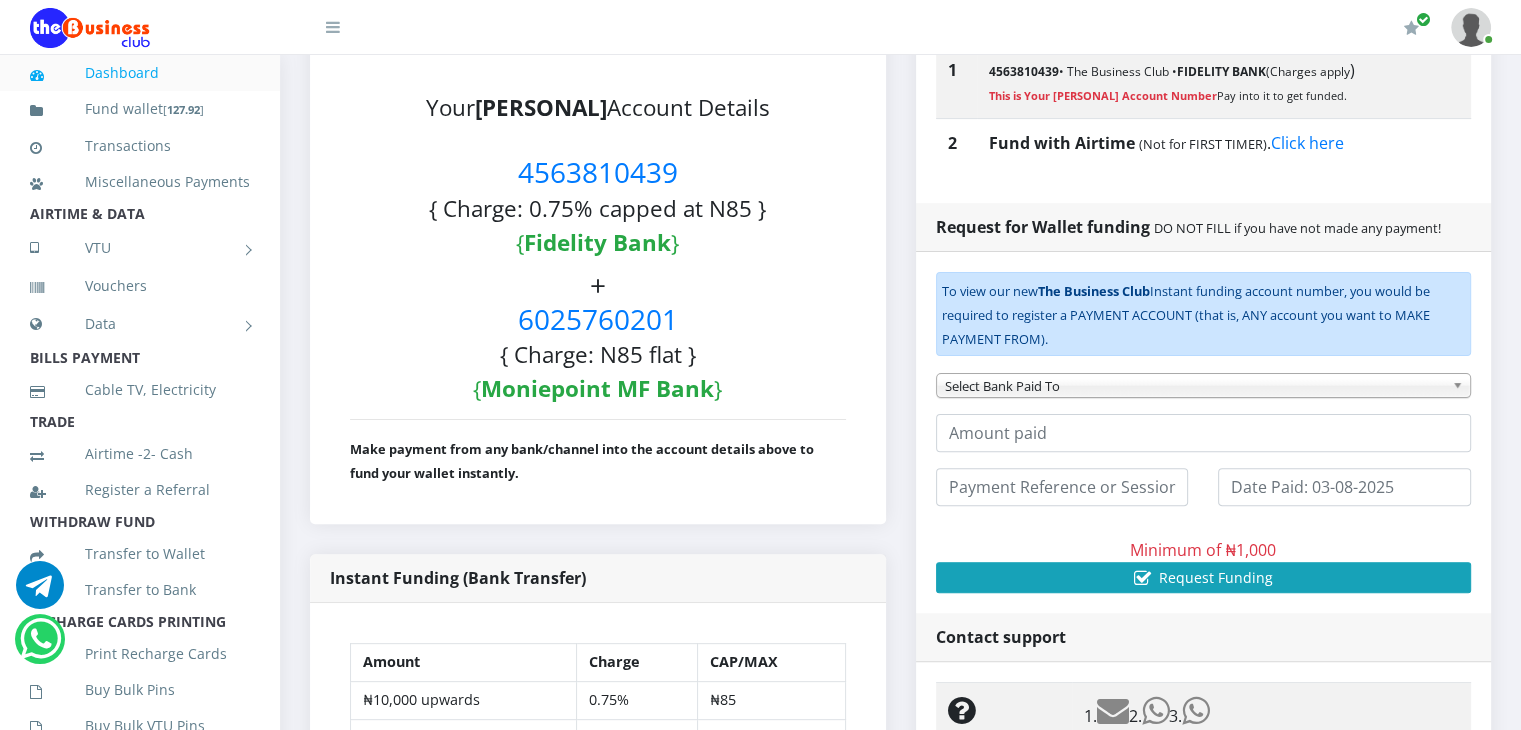 click on "₦ 128
Wallet" at bounding box center [900, 405] 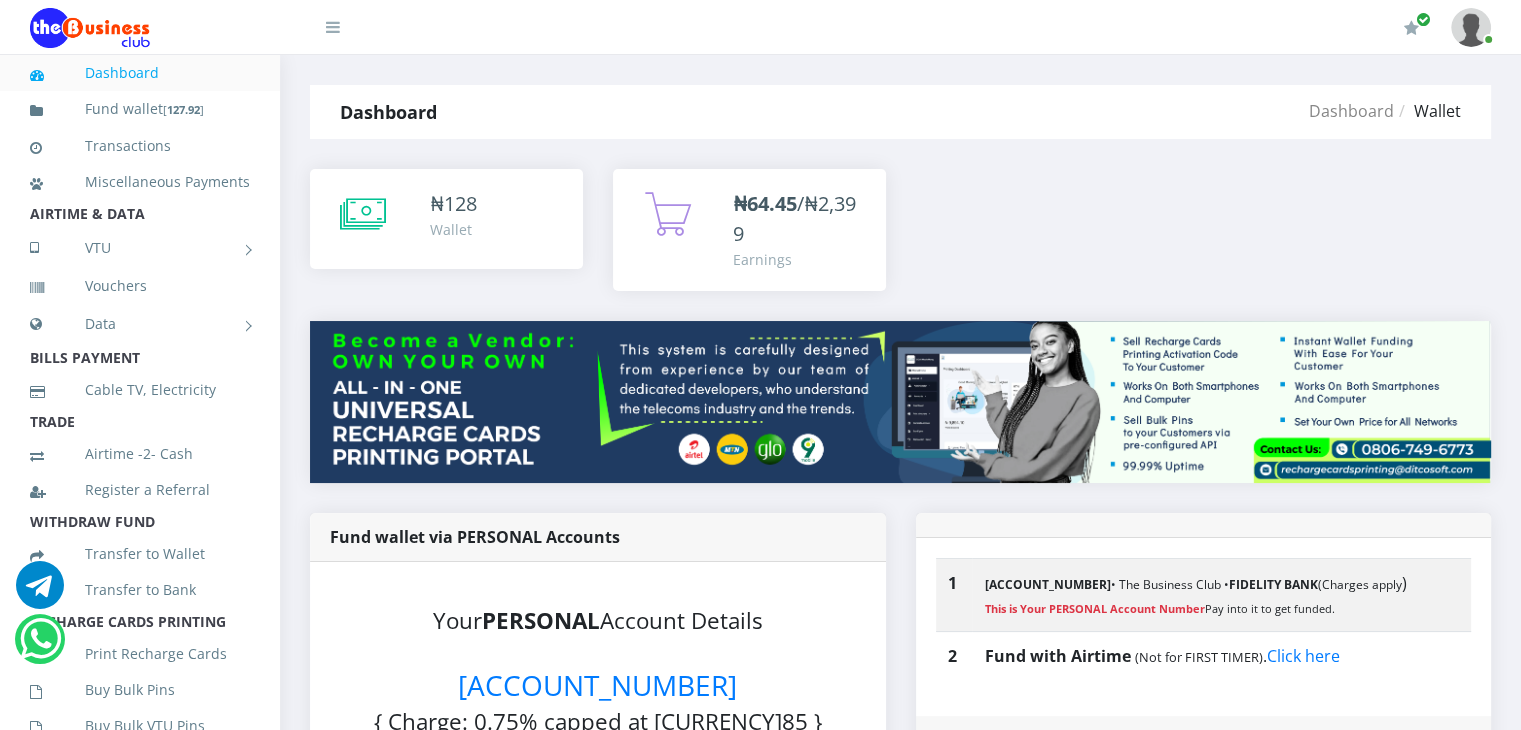 scroll, scrollTop: 0, scrollLeft: 0, axis: both 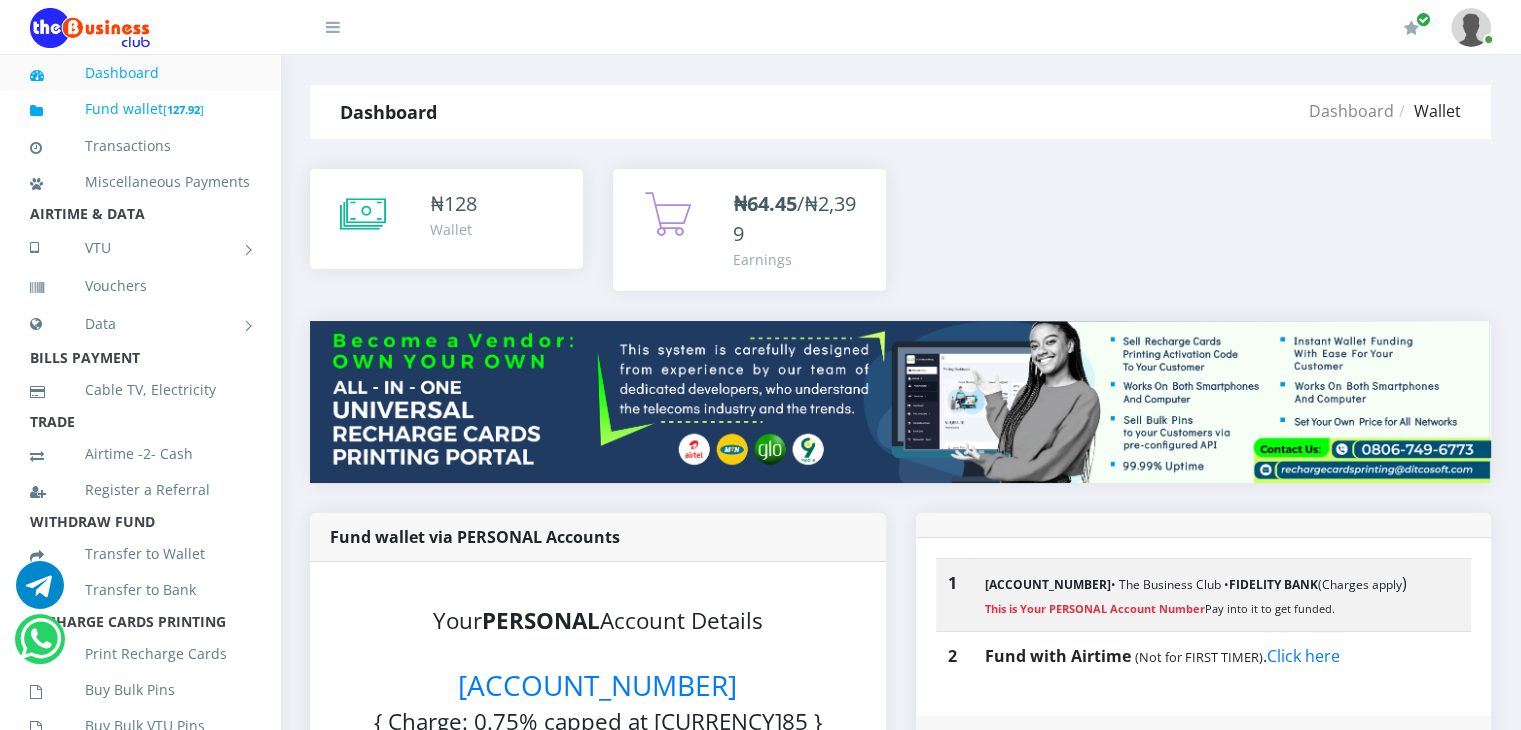 click on "Fund wallet  [ 127.92 ]" at bounding box center [140, 109] 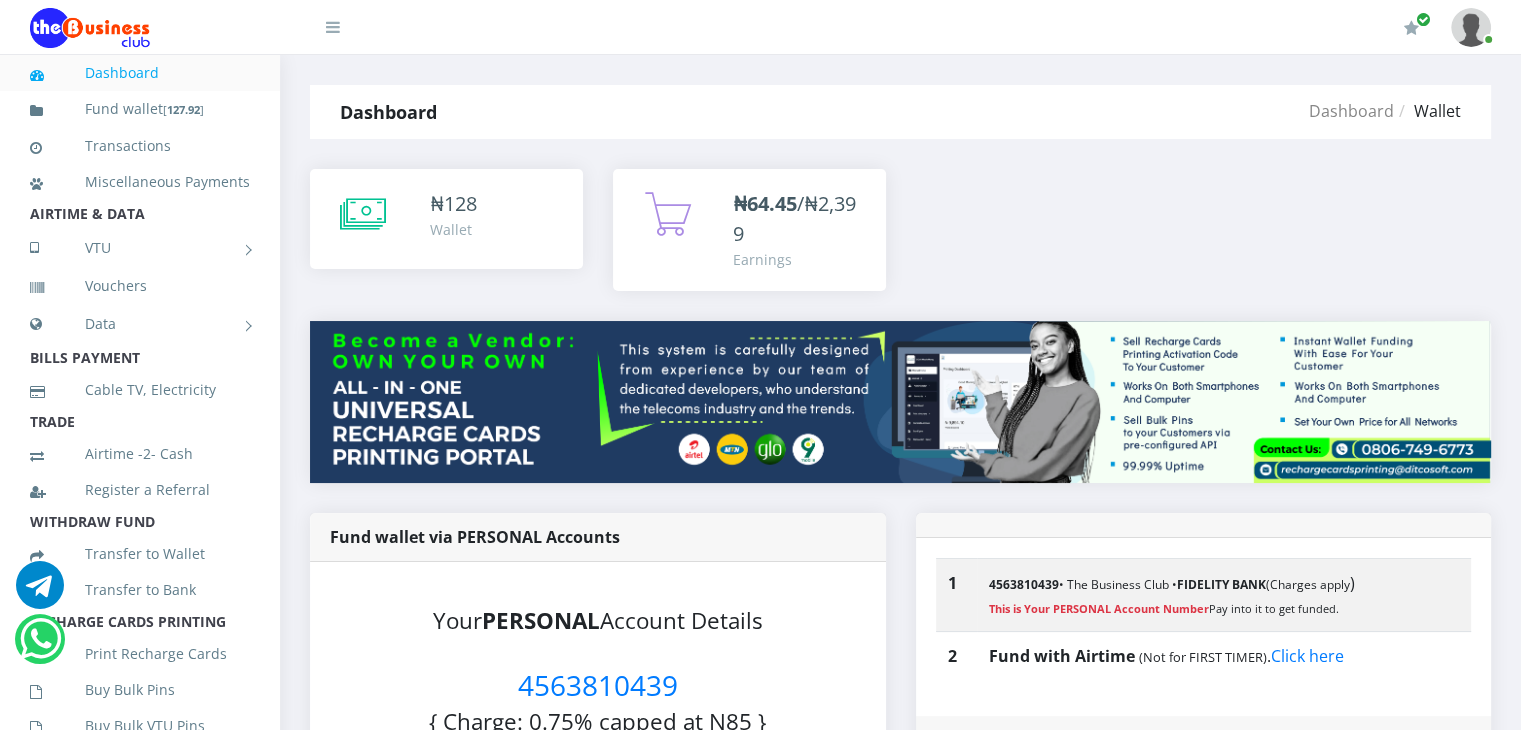 scroll, scrollTop: 0, scrollLeft: 0, axis: both 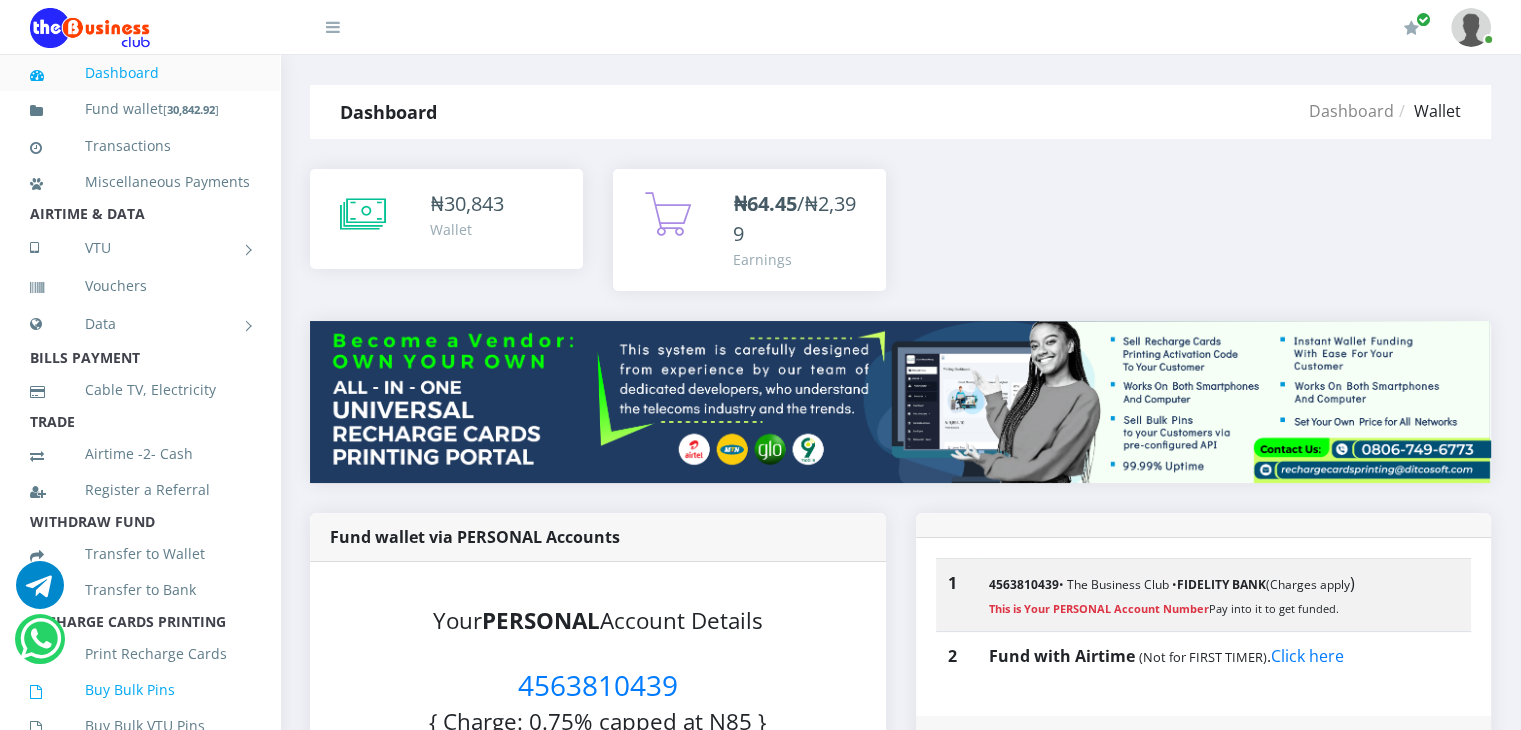 click on "Buy Bulk Pins" at bounding box center [140, 690] 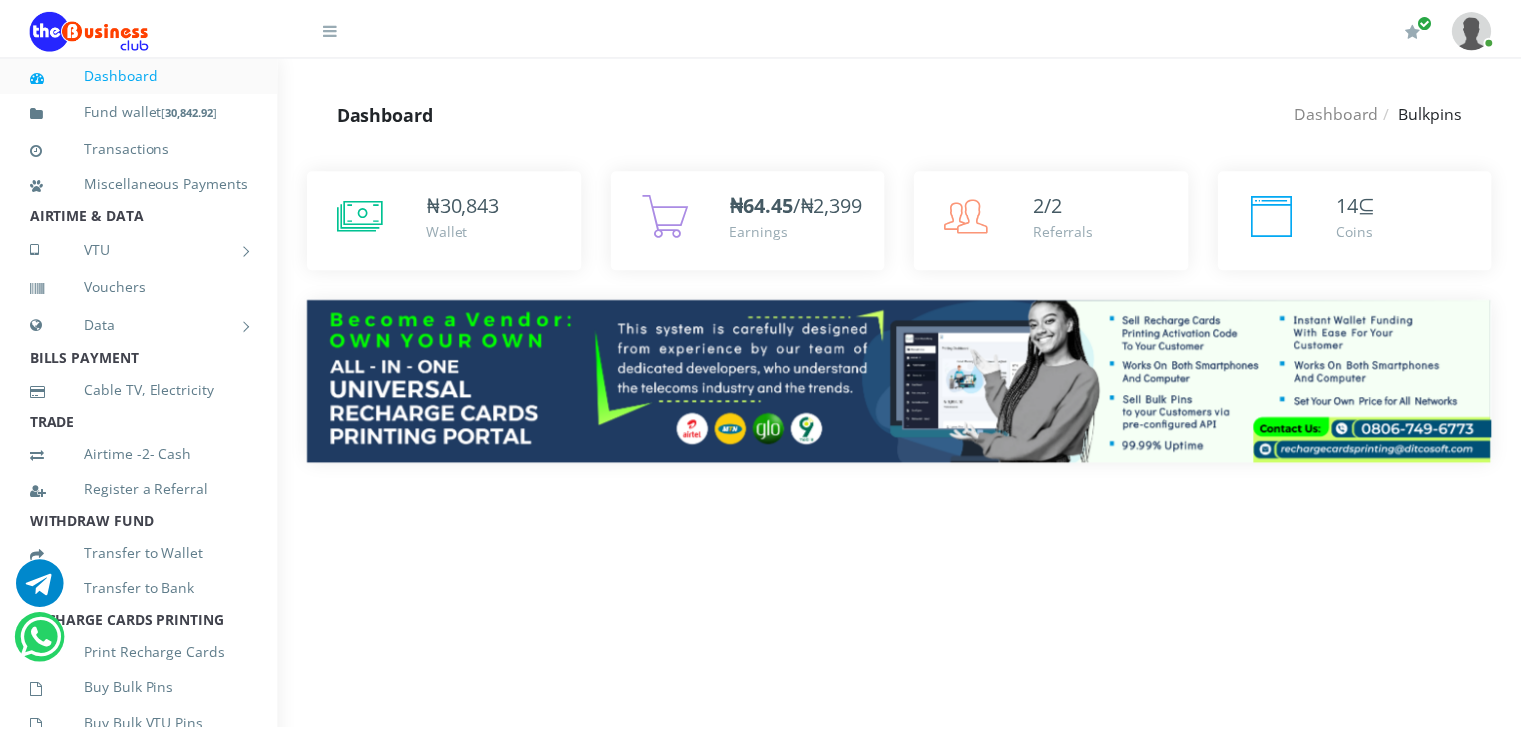 scroll, scrollTop: 0, scrollLeft: 0, axis: both 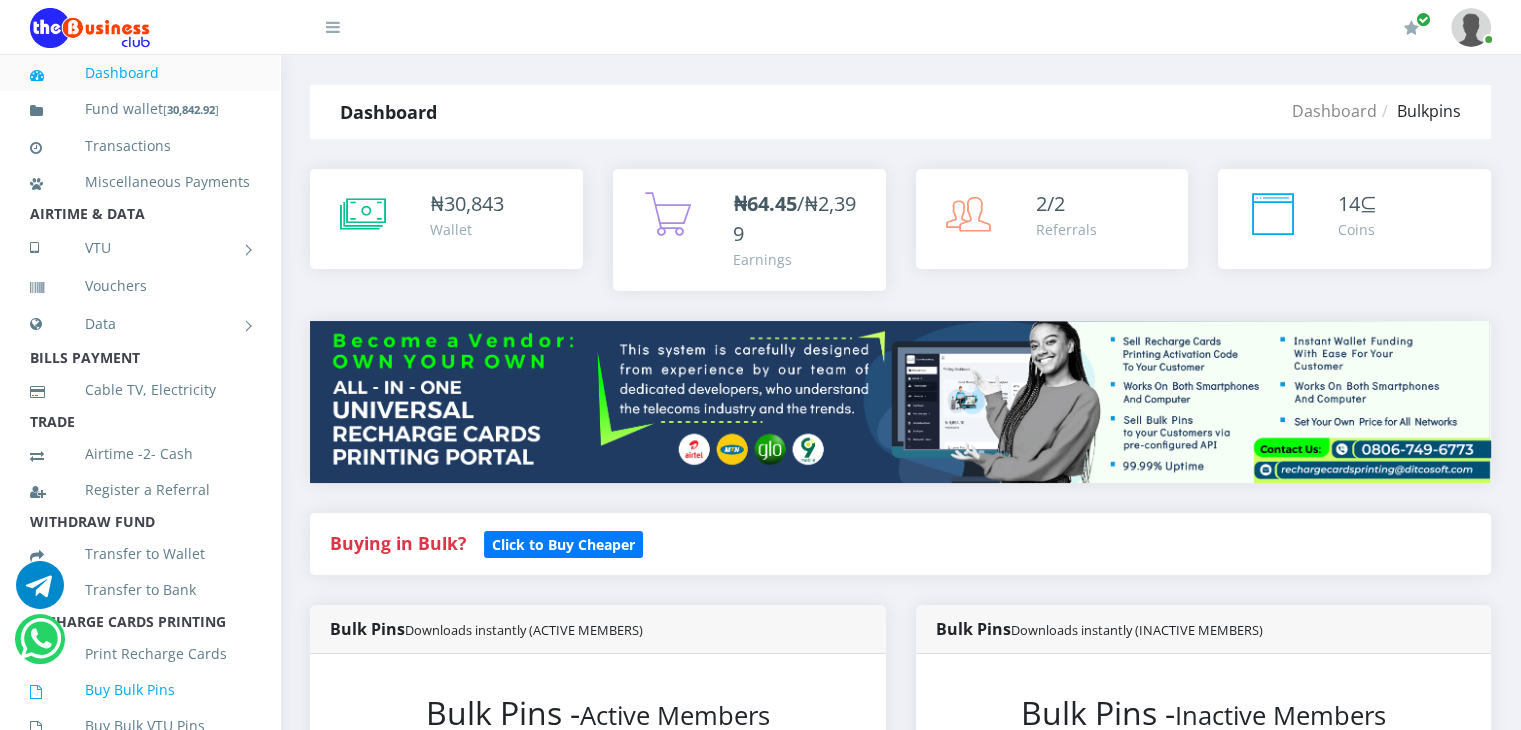 click on "Buy Bulk Pins" at bounding box center (140, 690) 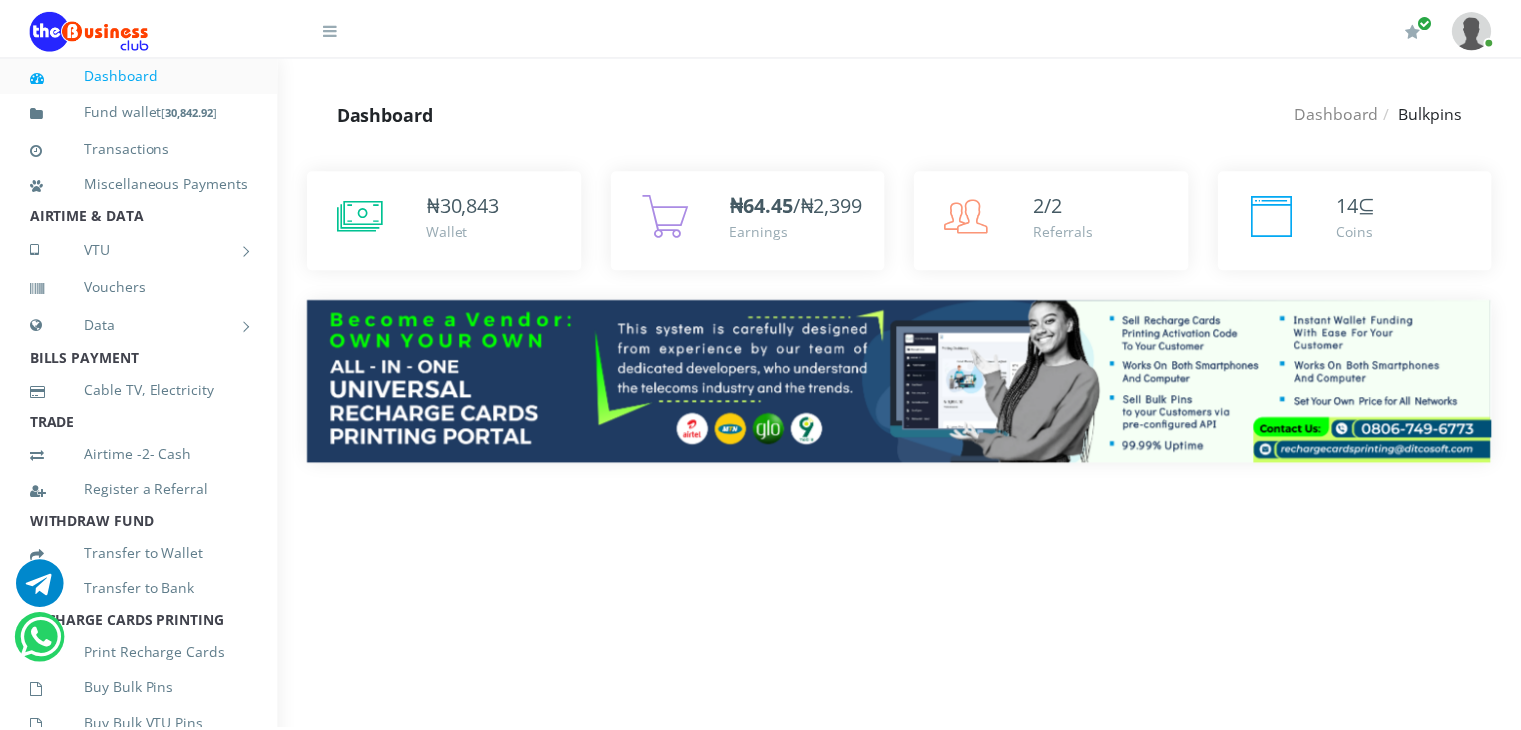 scroll, scrollTop: 0, scrollLeft: 0, axis: both 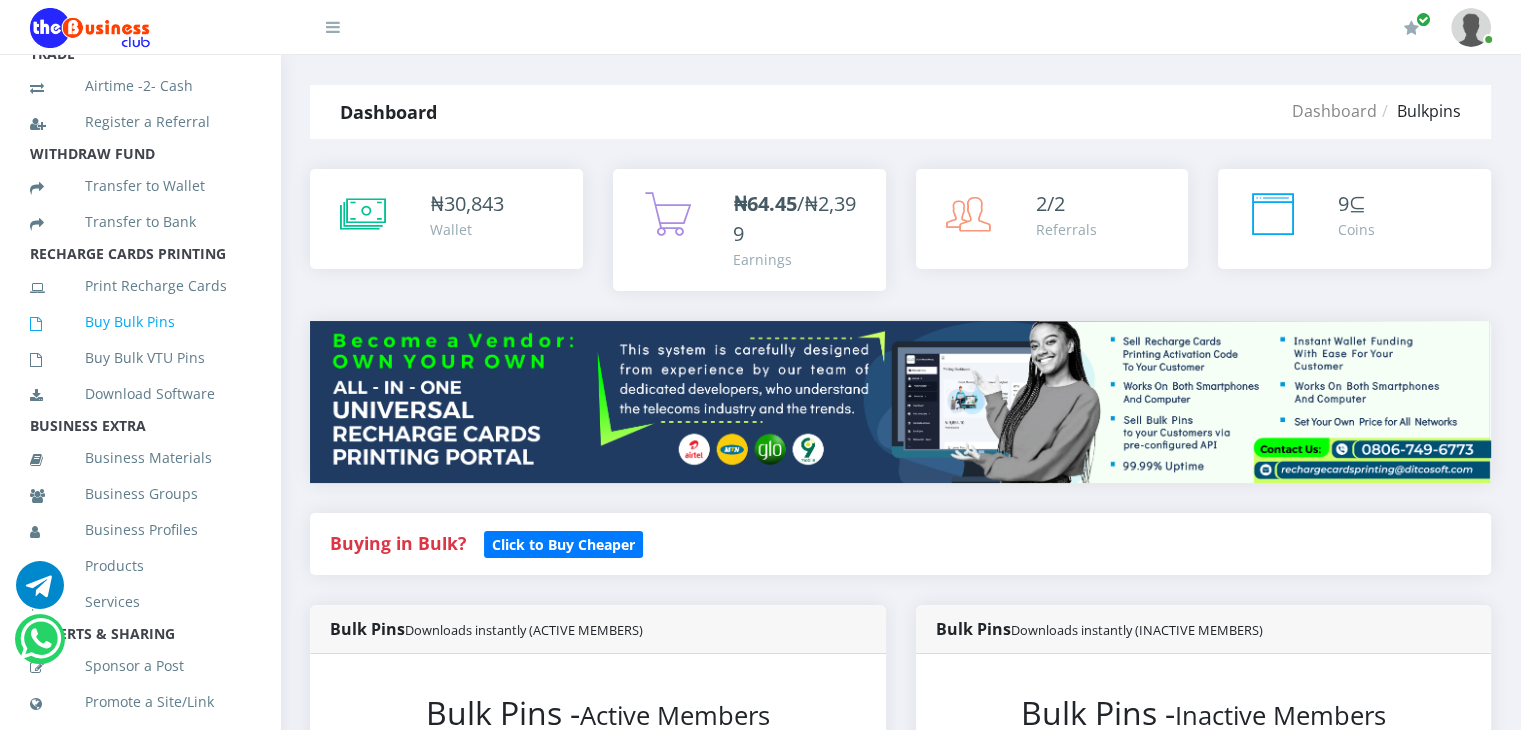 click on "Buy Bulk Pins" at bounding box center [140, 322] 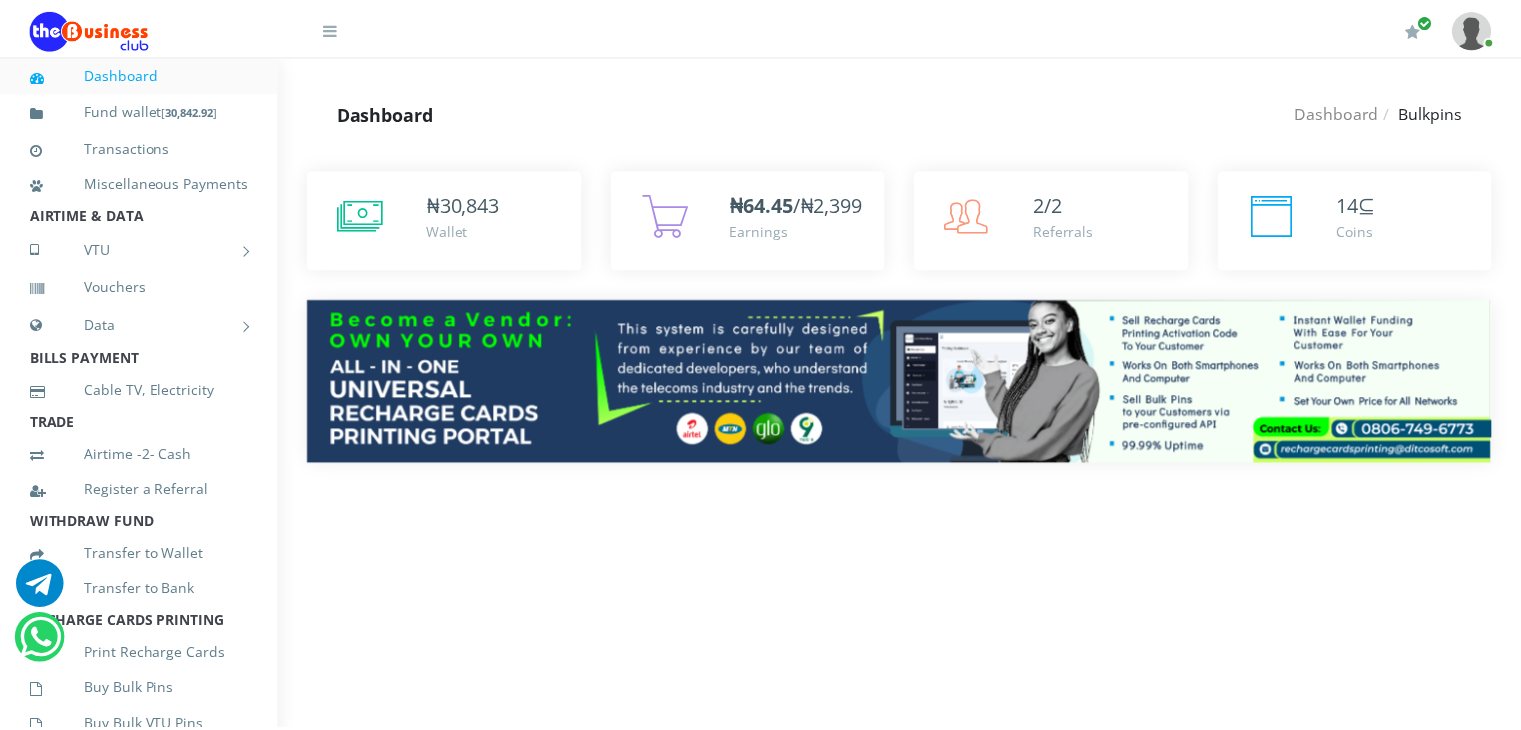 scroll, scrollTop: 0, scrollLeft: 0, axis: both 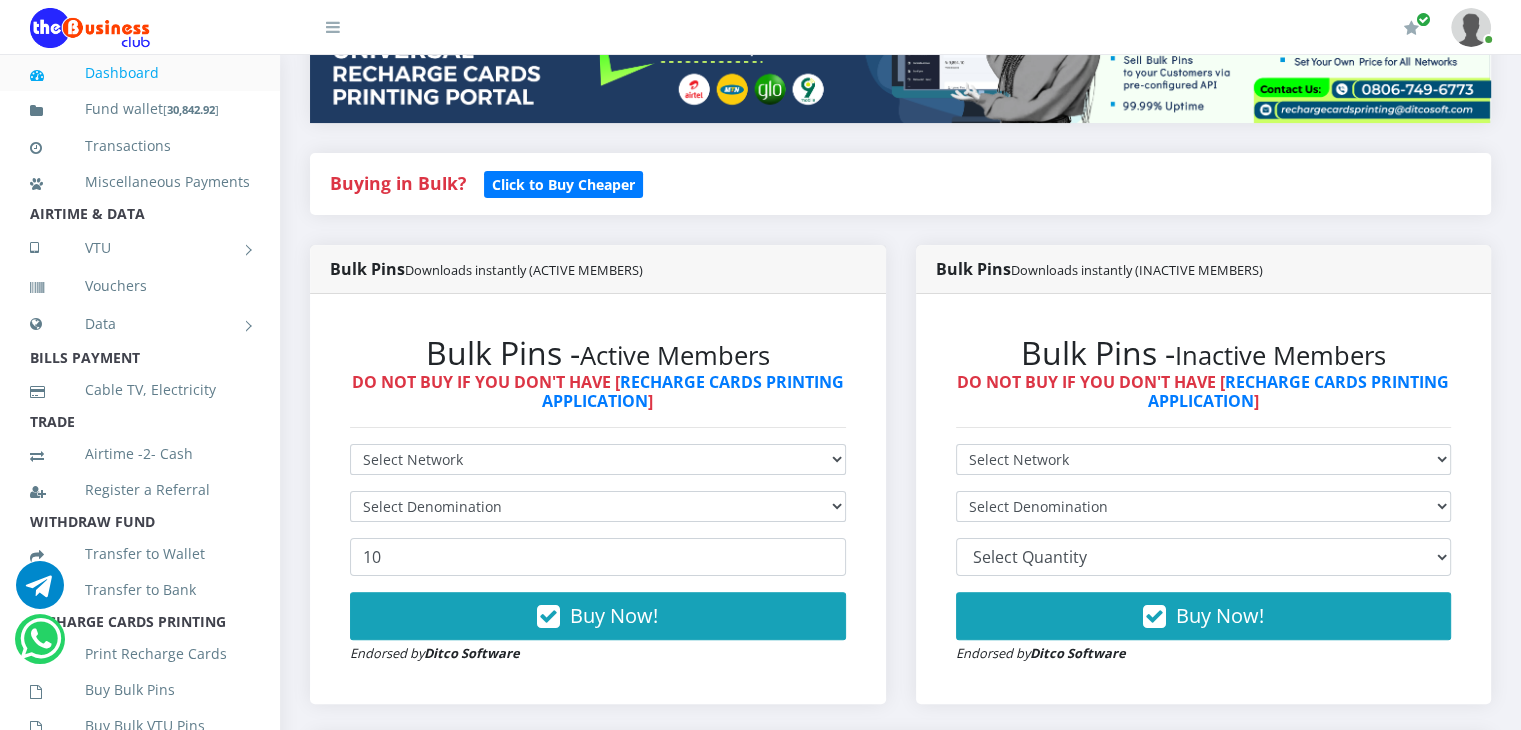 click on "Bulk Pins - Active Members
DO NOT BUY IF YOU DON'T HAVE [ RECHARGE CARDS PRINTING APPLICATION ]
Select Network
MTN
Globacom
9Mobile
Airtel
Select Denomination
10 Buy Now!" at bounding box center (598, 499) 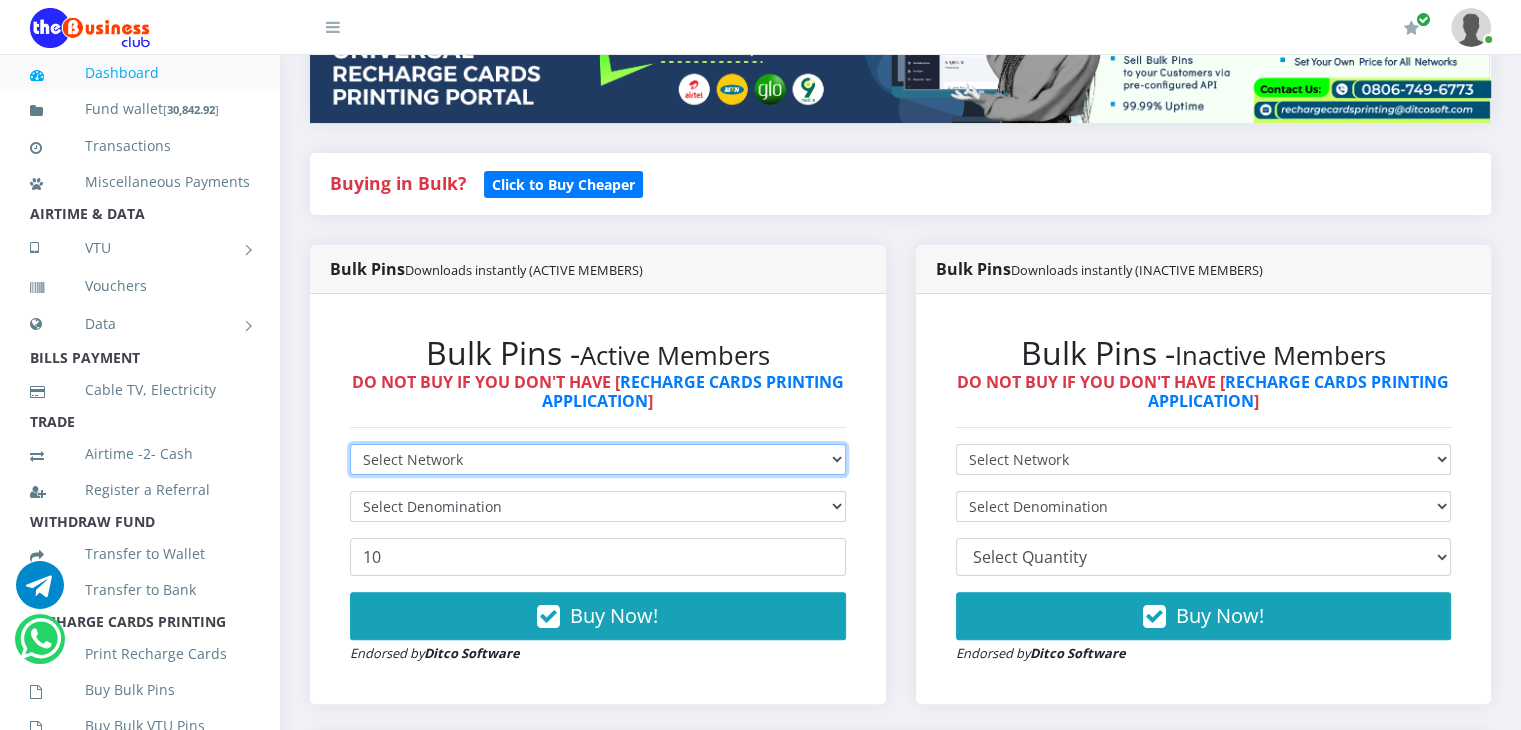 click on "Select Network
MTN
Globacom
9Mobile
Airtel" at bounding box center [598, 459] 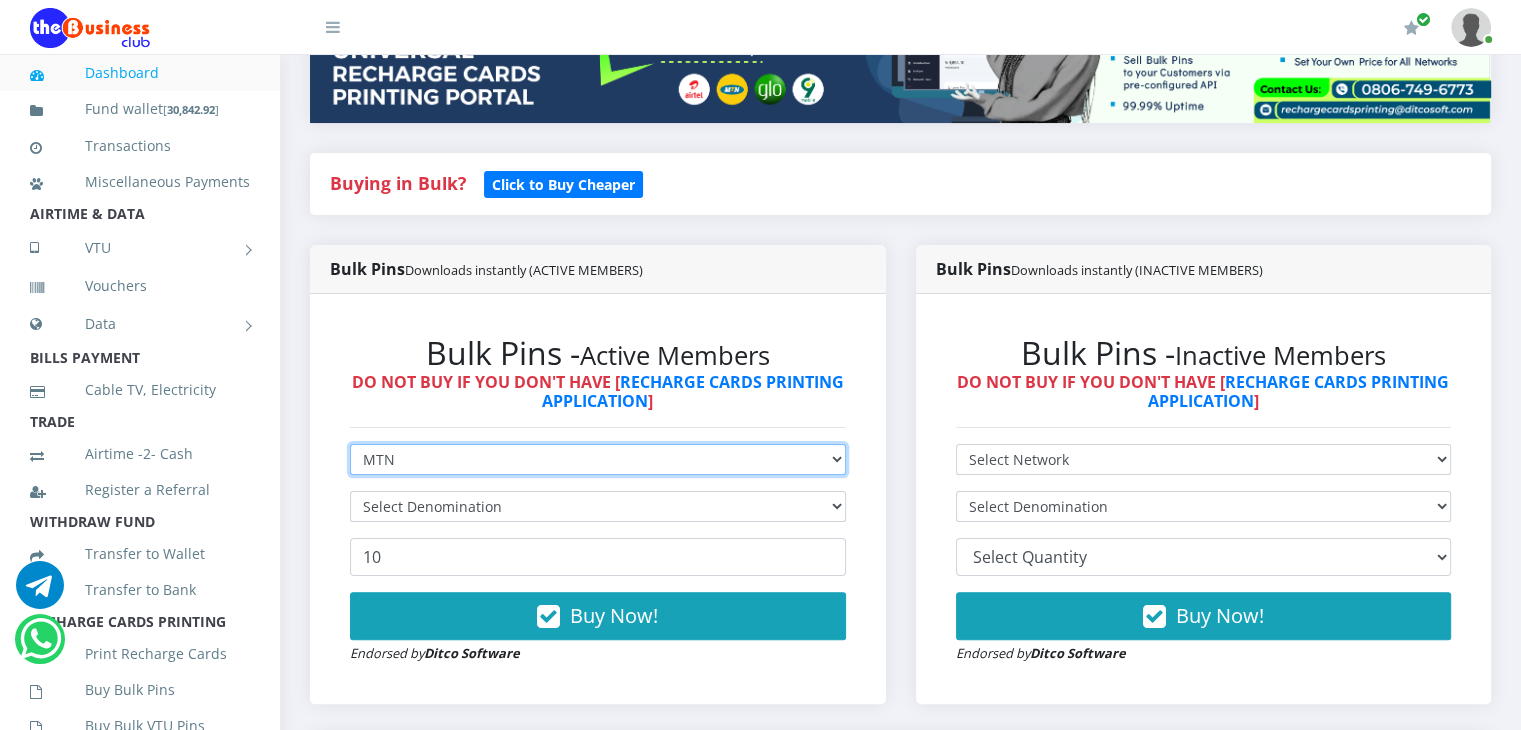 click on "Select Network
MTN
Globacom
9Mobile
Airtel" at bounding box center (598, 459) 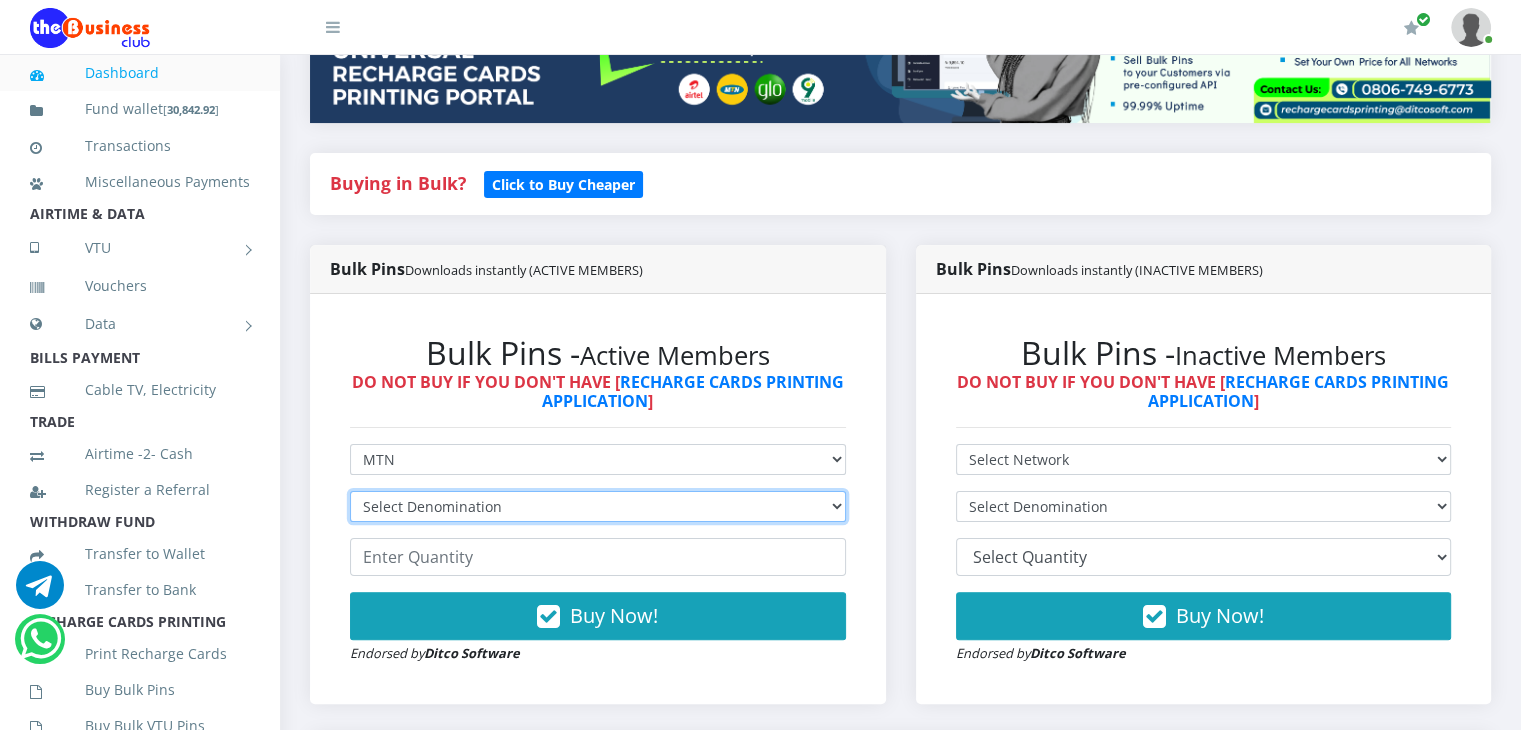 click on "Select Denomination MTN NGN100 - ₦96.99 MTN NGN200 - ₦193.98 MTN NGN400 - ₦387.96 MTN NGN500 - ₦484.95 MTN NGN1000 - ₦969.90 MTN NGN1500 - ₦1,454.85" at bounding box center [598, 506] 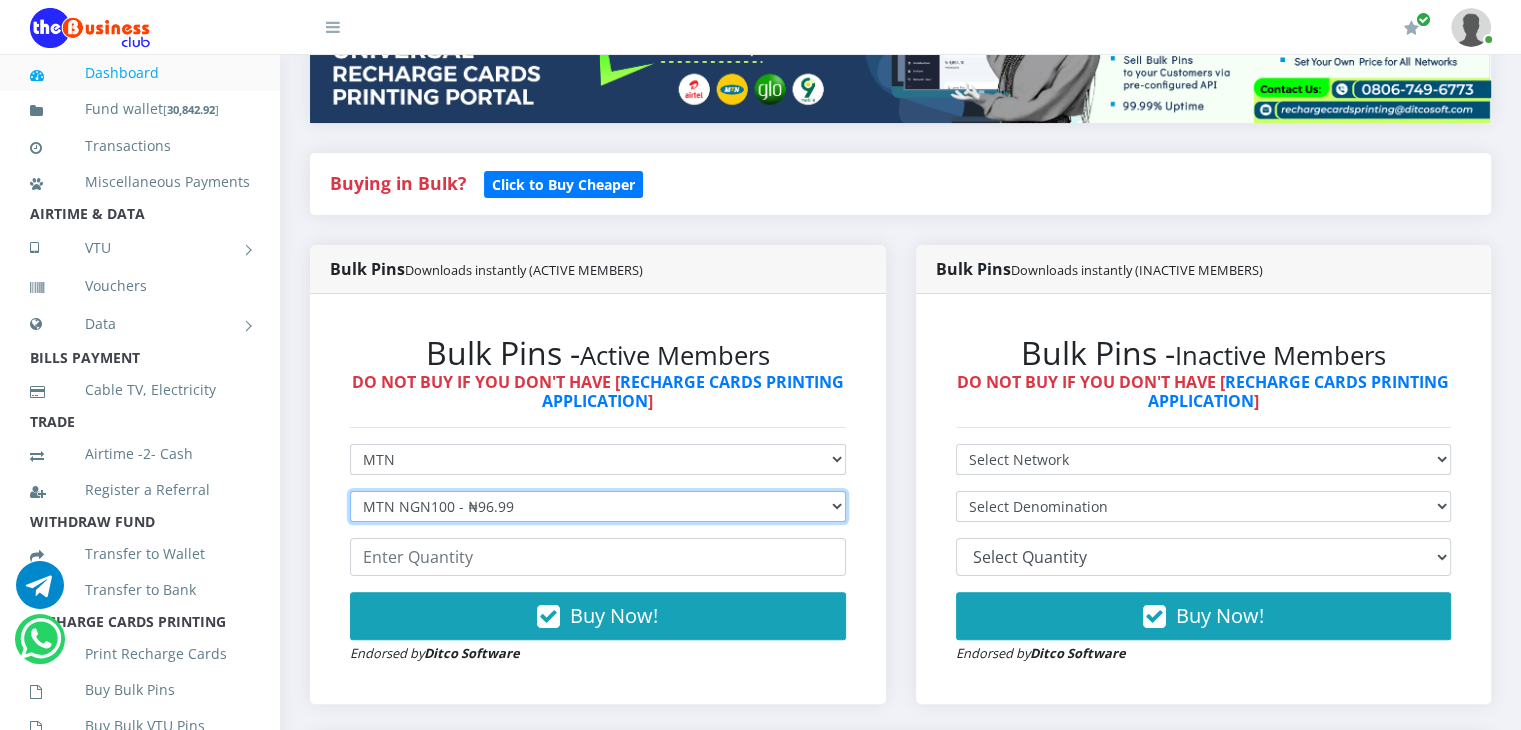 click on "Select Denomination MTN NGN100 - ₦96.99 MTN NGN200 - ₦193.98 MTN NGN400 - ₦387.96 MTN NGN500 - ₦484.95 MTN NGN1000 - ₦969.90 MTN NGN1500 - ₦1,454.85" at bounding box center [598, 506] 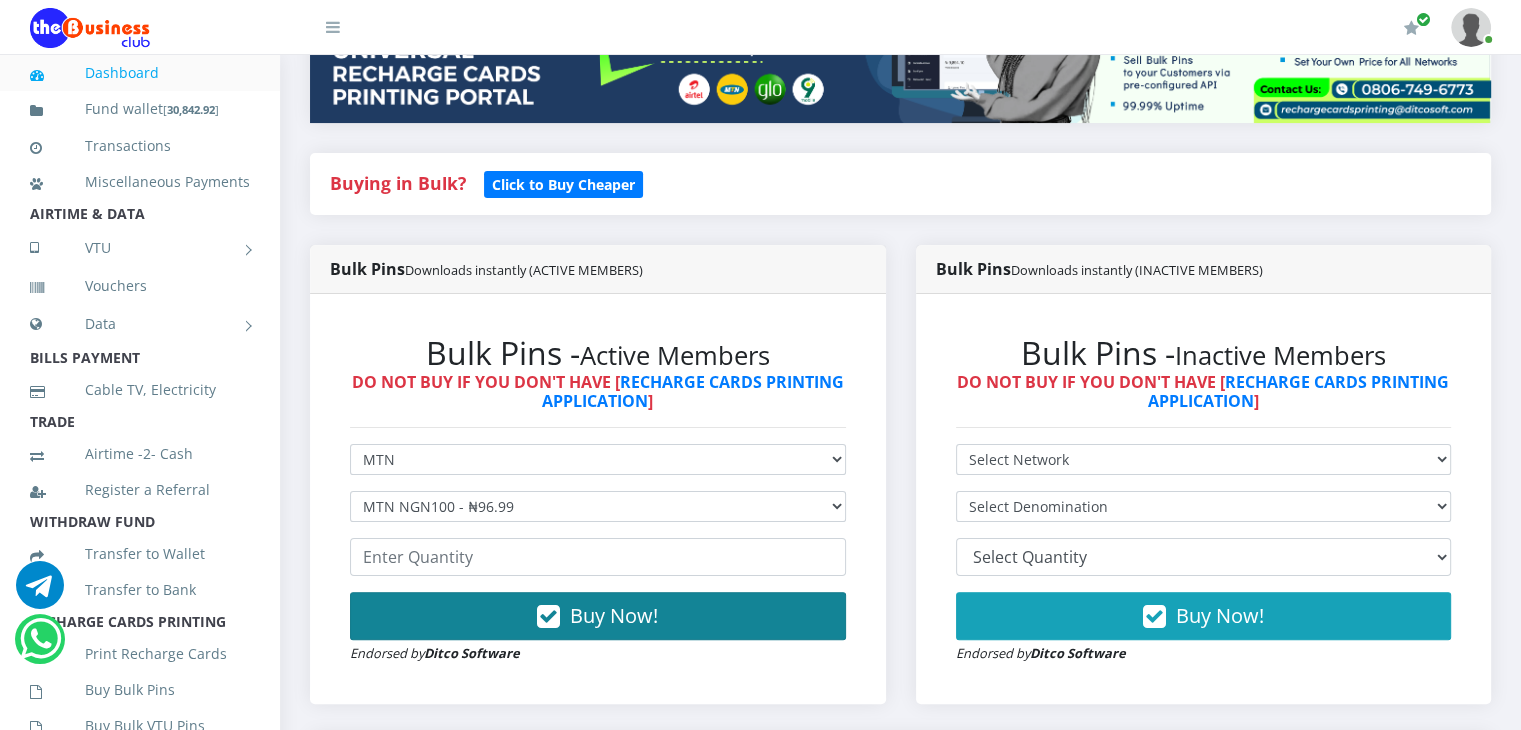 click on "Buy Now!" at bounding box center (598, 616) 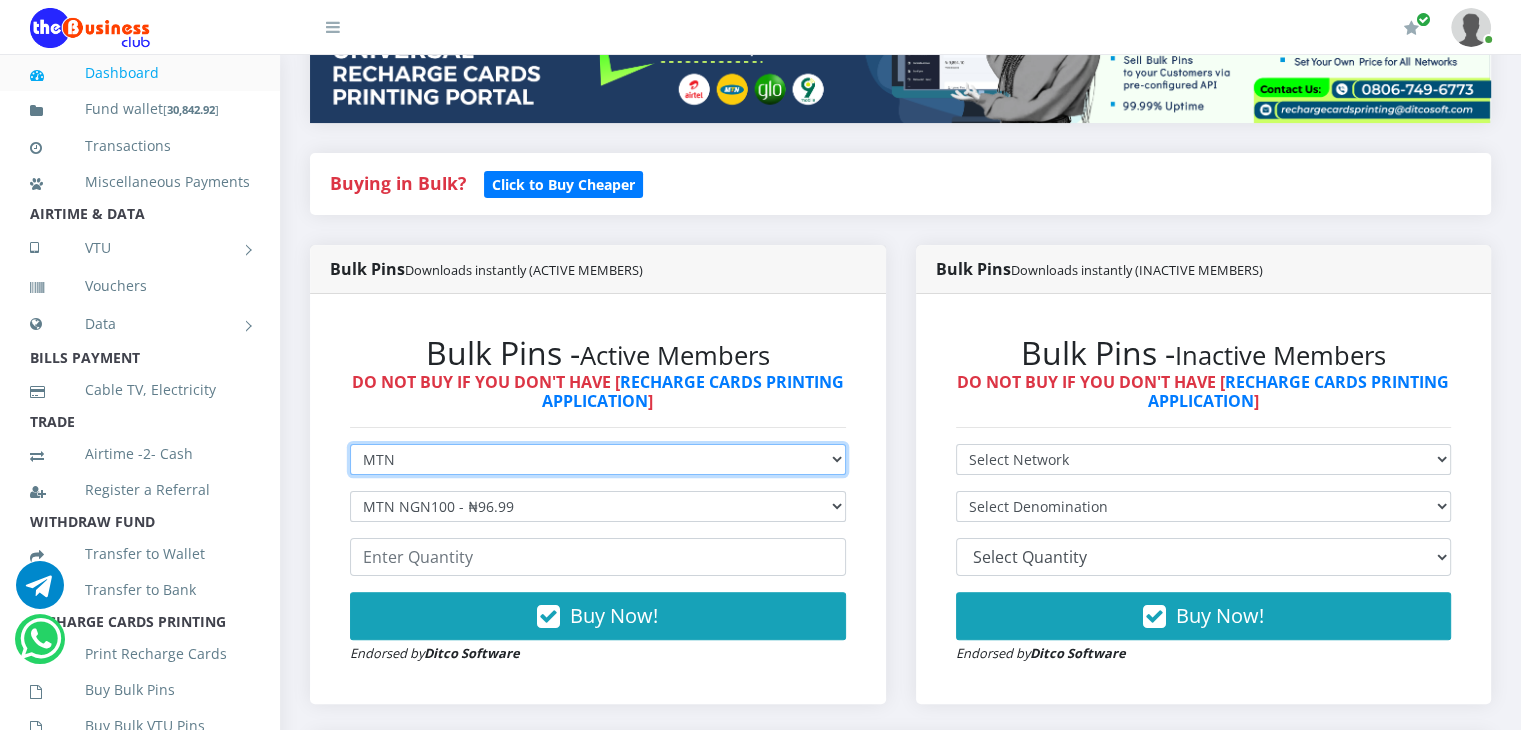 click on "Select Network
MTN
Globacom
9Mobile
Airtel" at bounding box center [598, 459] 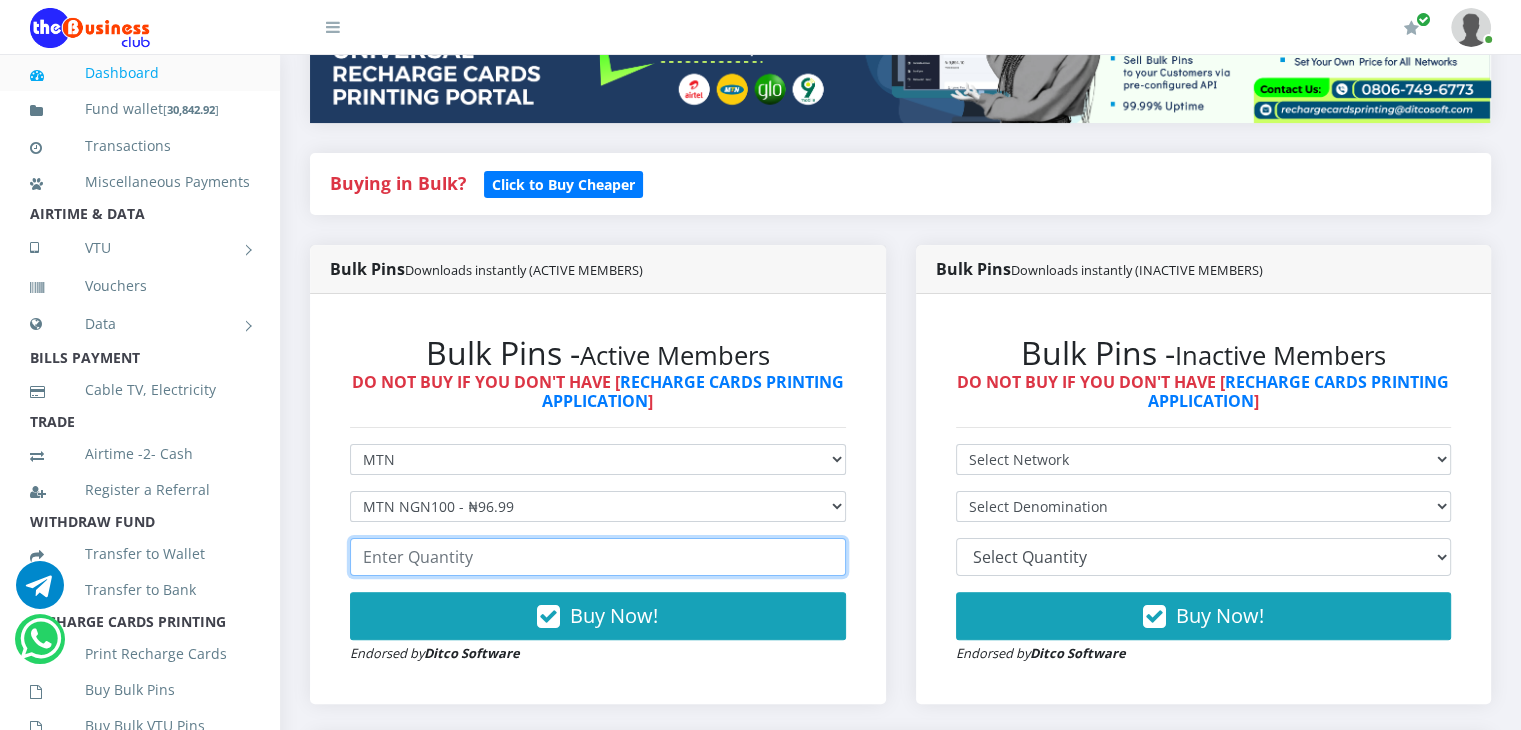 click at bounding box center [598, 557] 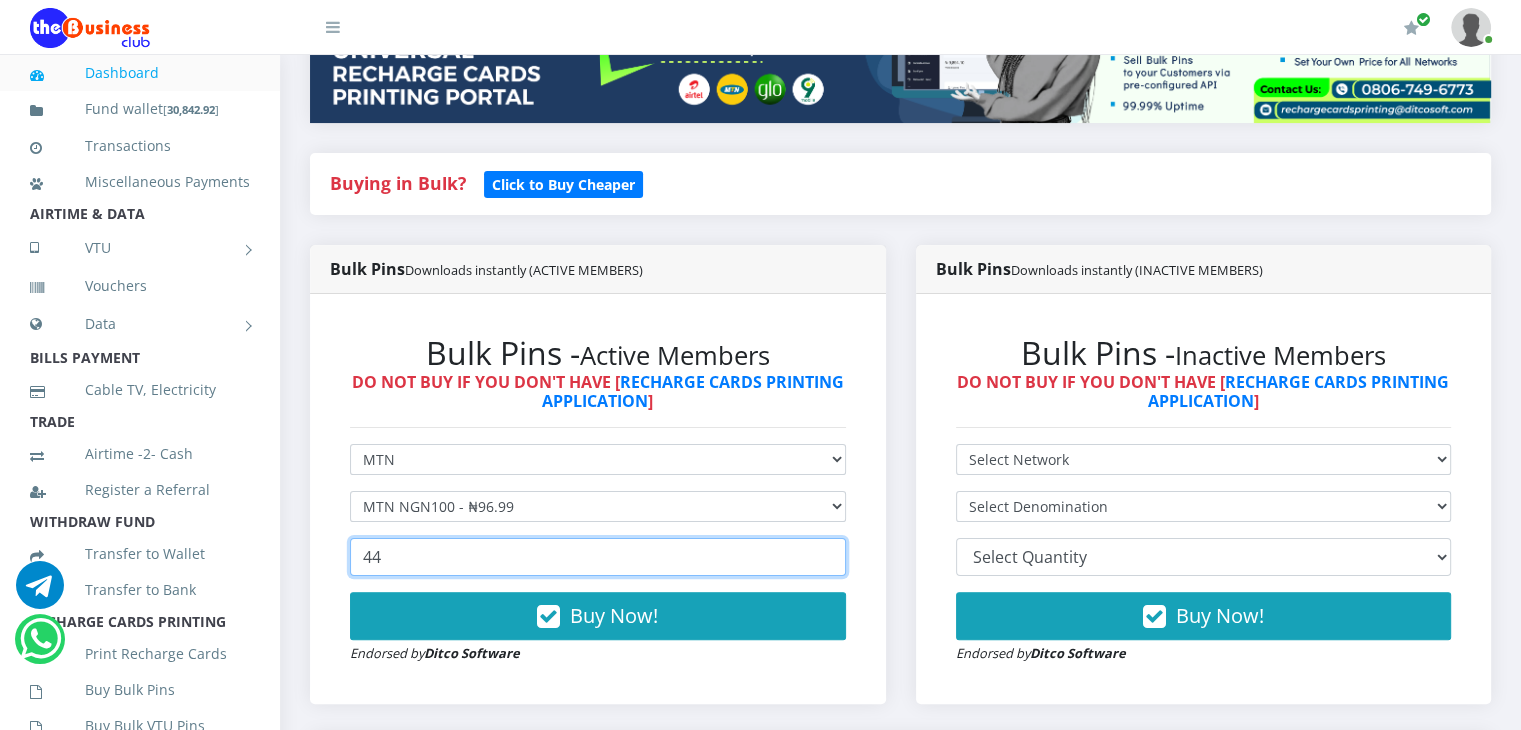 scroll, scrollTop: 0, scrollLeft: 0, axis: both 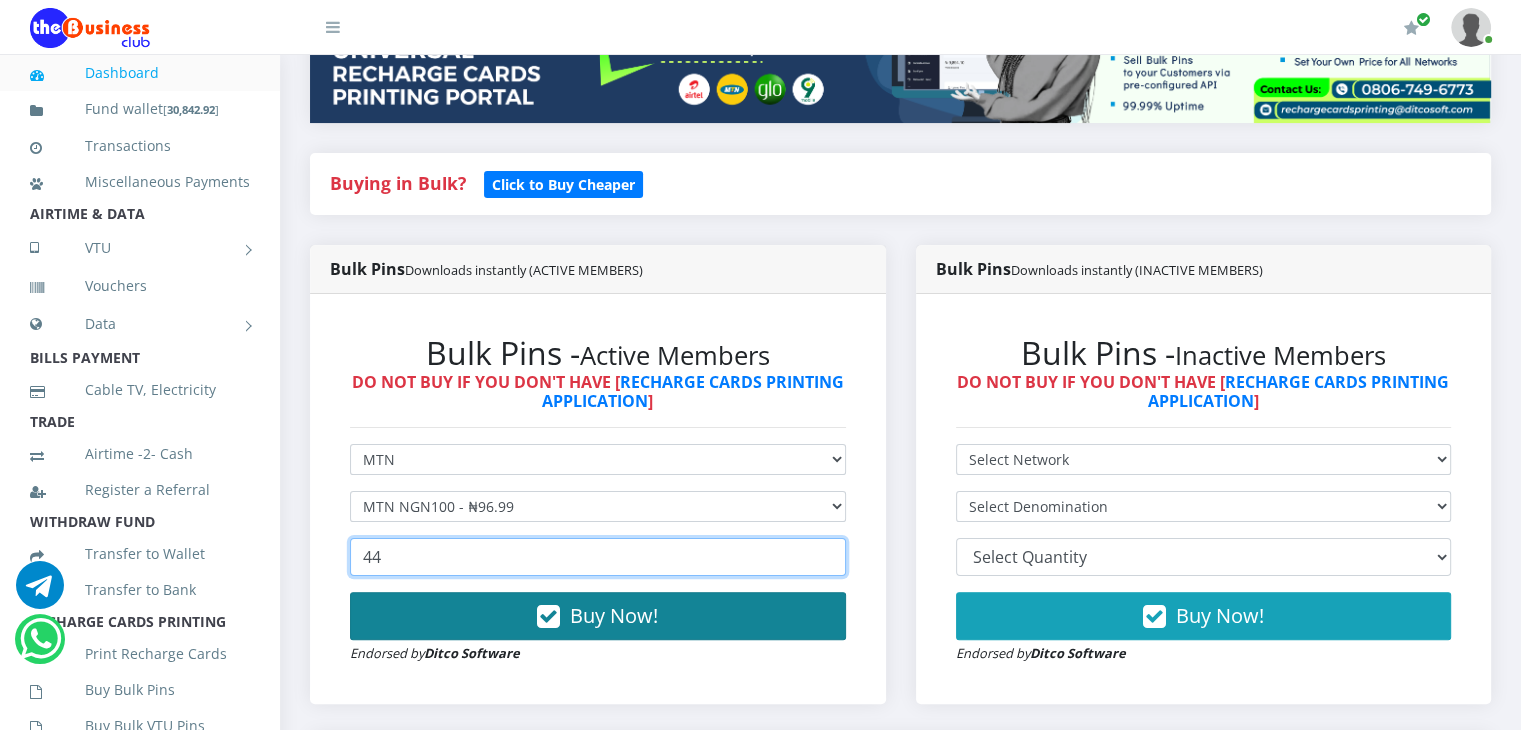 type on "44" 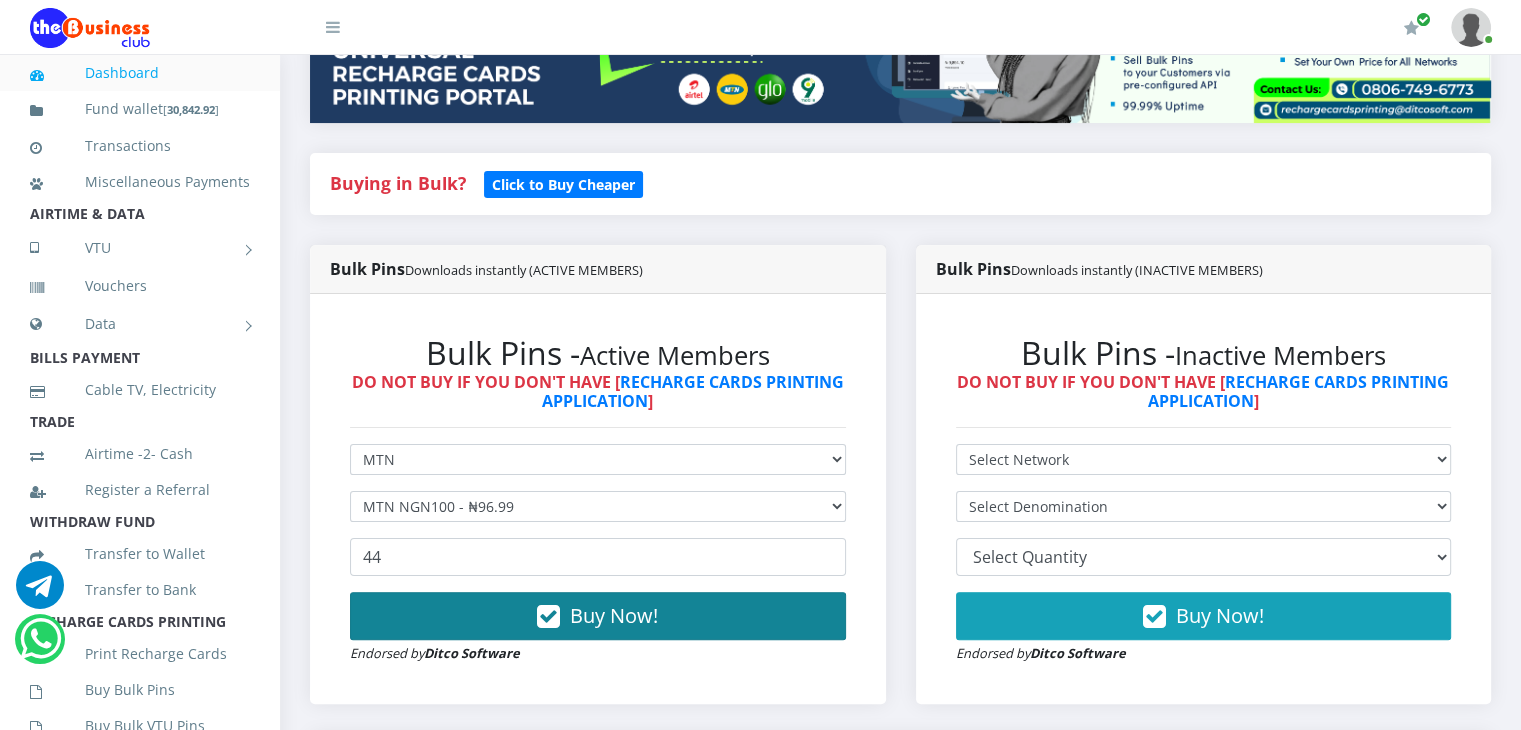 click on "Buy Now!" at bounding box center [614, 615] 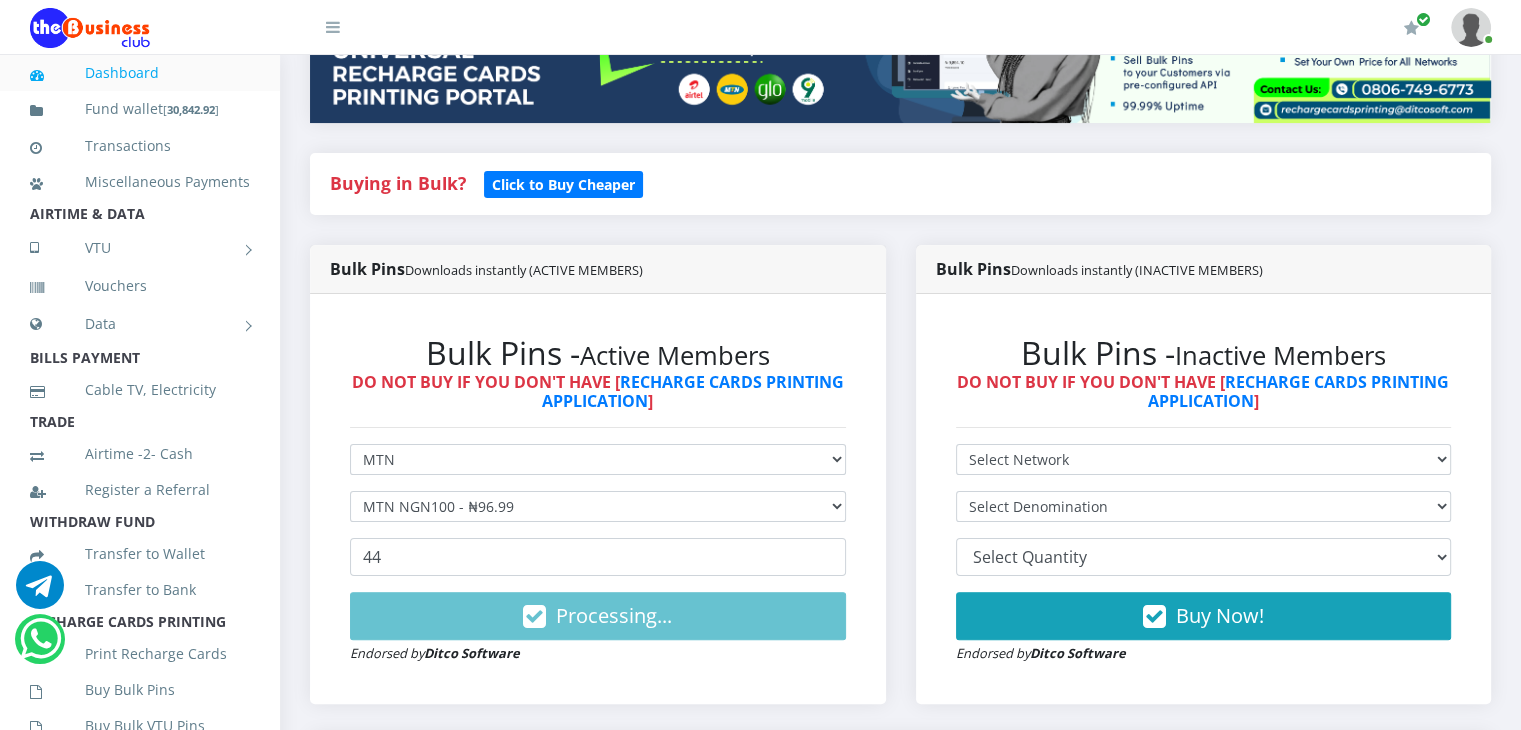 click on "Bulk Pins -  Active Members
DO NOT BUY IF YOU DON'T HAVE [ RECHARGE CARDS PRINTING APPLICATION ]
Select Network
MTN
Globacom
9Mobile
Airtel
Select Denomination MTN NGN100 - ₦96.99 44" at bounding box center [598, 499] 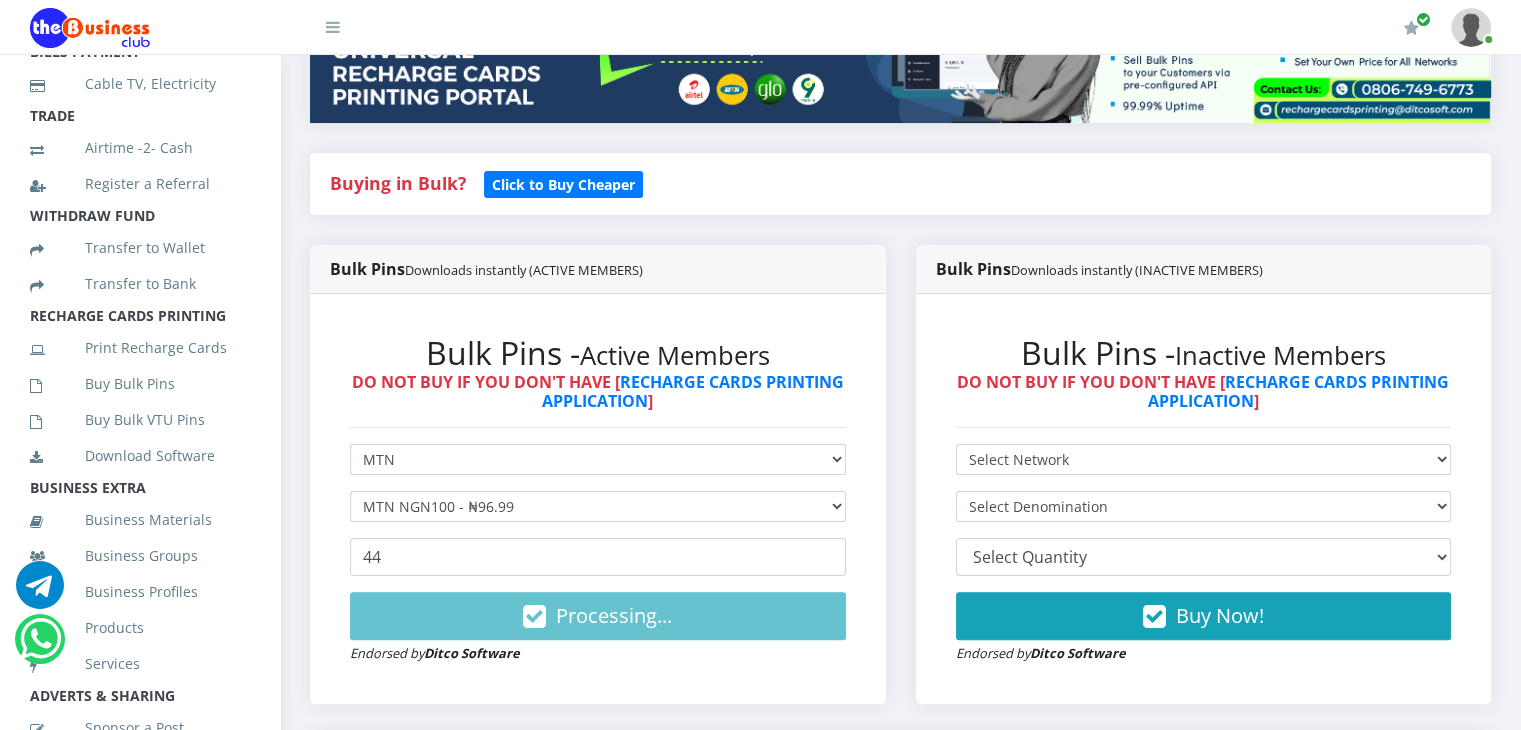 scroll, scrollTop: 309, scrollLeft: 0, axis: vertical 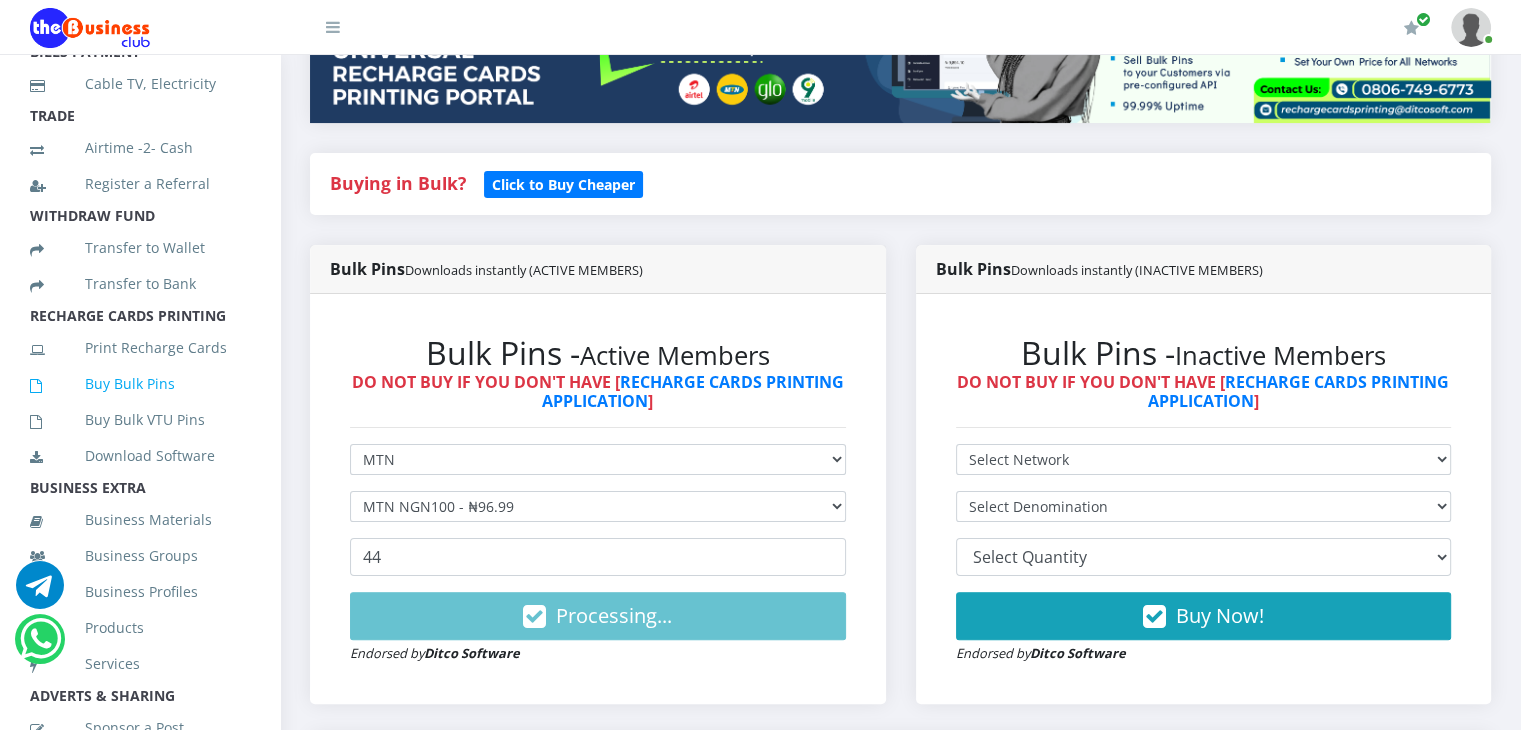 click on "Buy Bulk Pins" at bounding box center (140, 384) 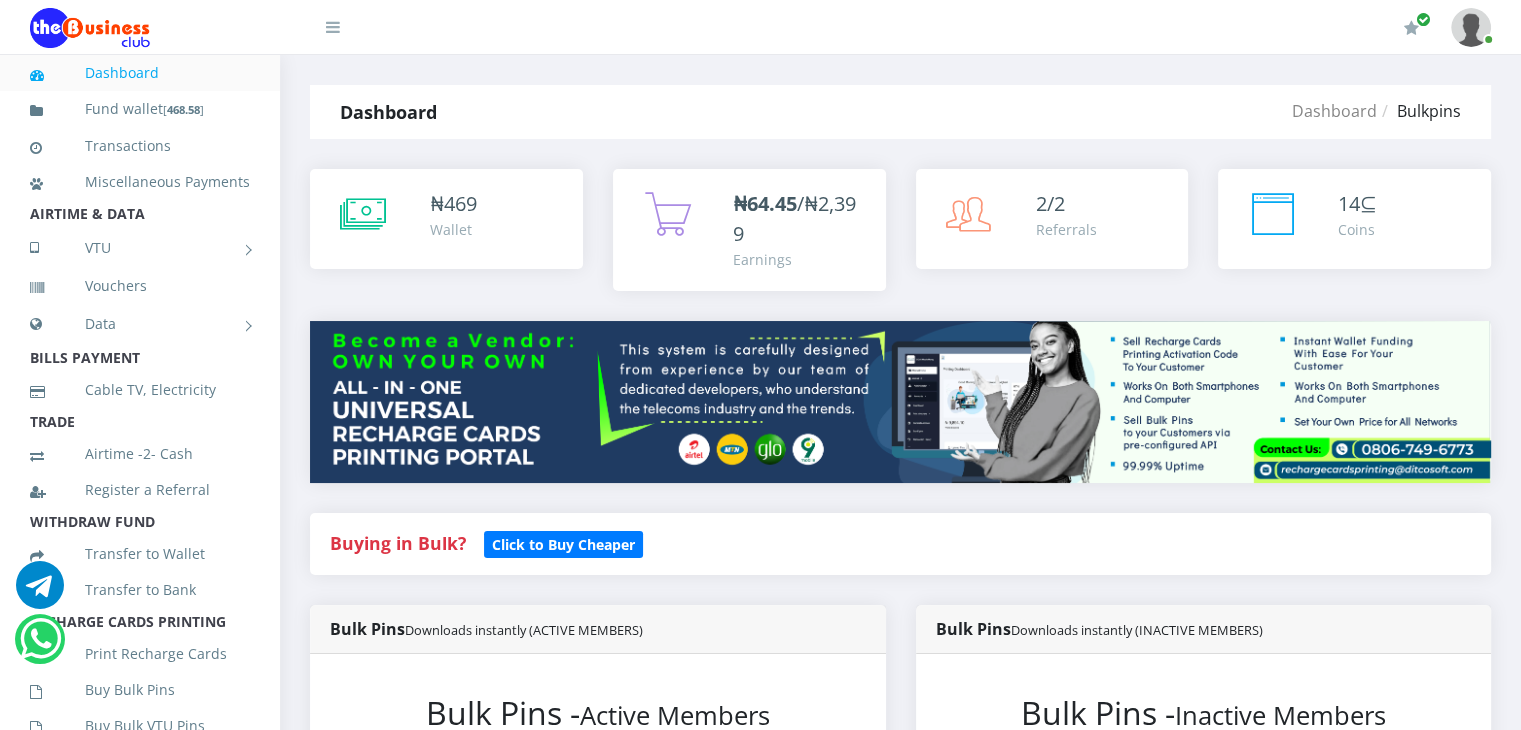 scroll, scrollTop: 0, scrollLeft: 0, axis: both 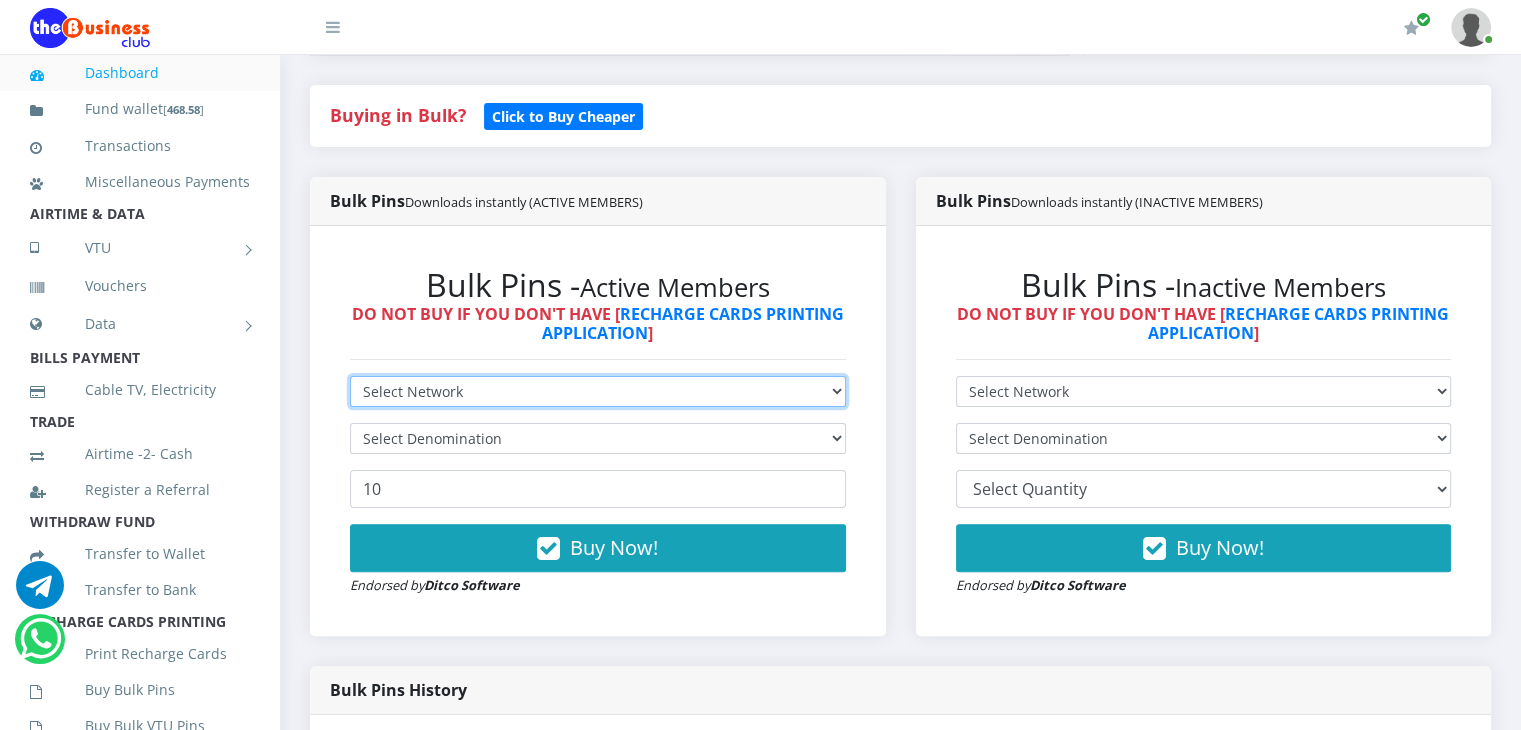 click on "Select Network
MTN
Globacom
9Mobile
Airtel" at bounding box center (598, 391) 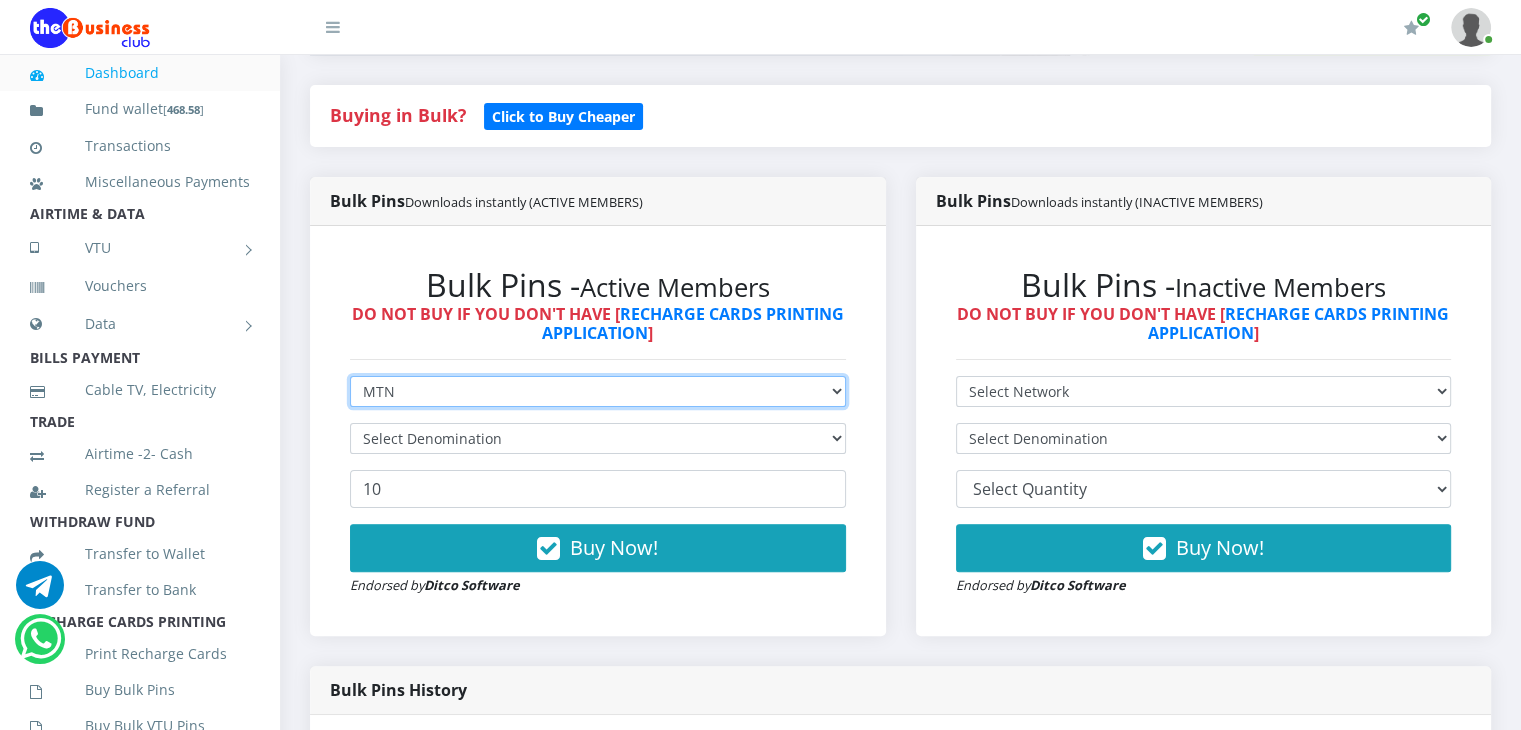 click on "Select Network
MTN
Globacom
9Mobile
Airtel" at bounding box center (598, 391) 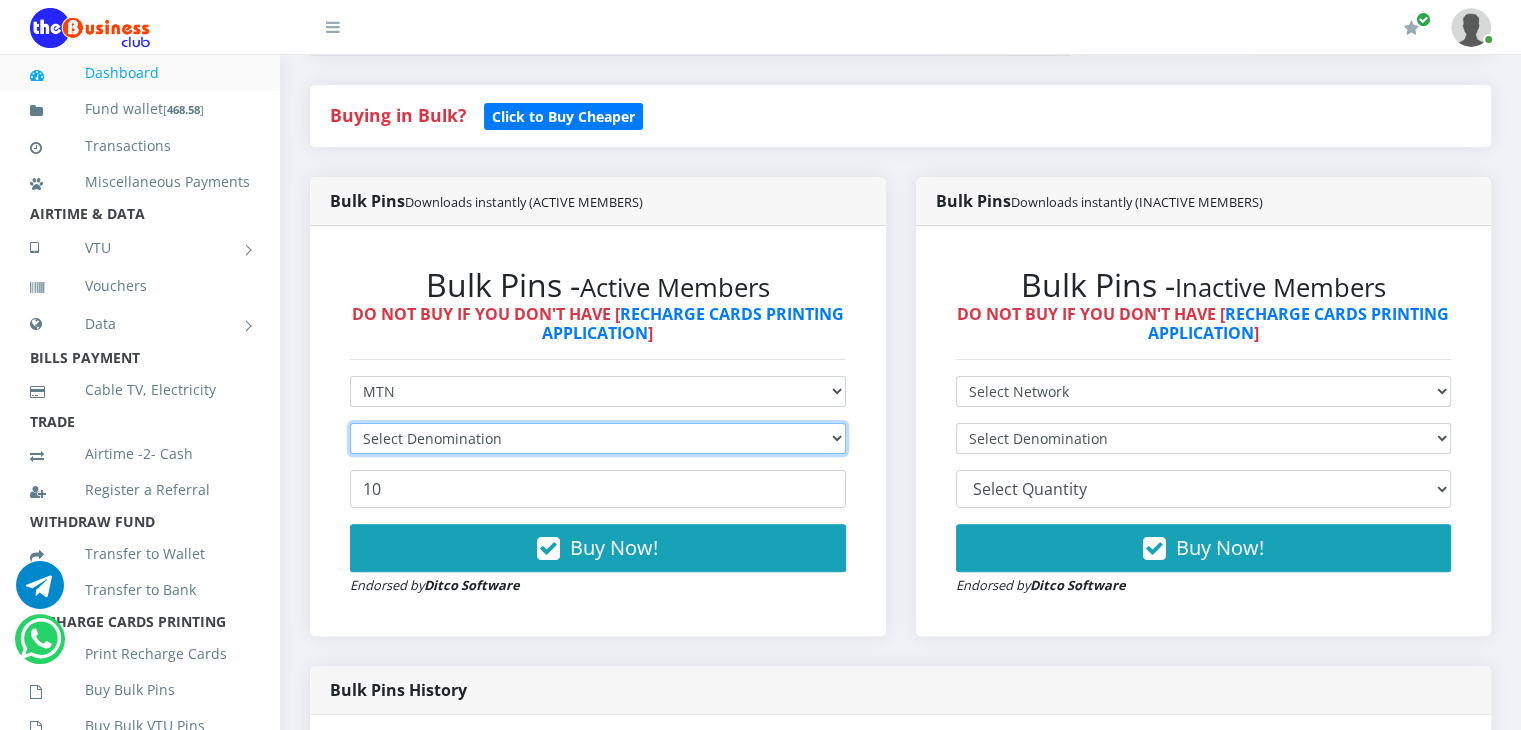 click on "Select Denomination" at bounding box center [598, 438] 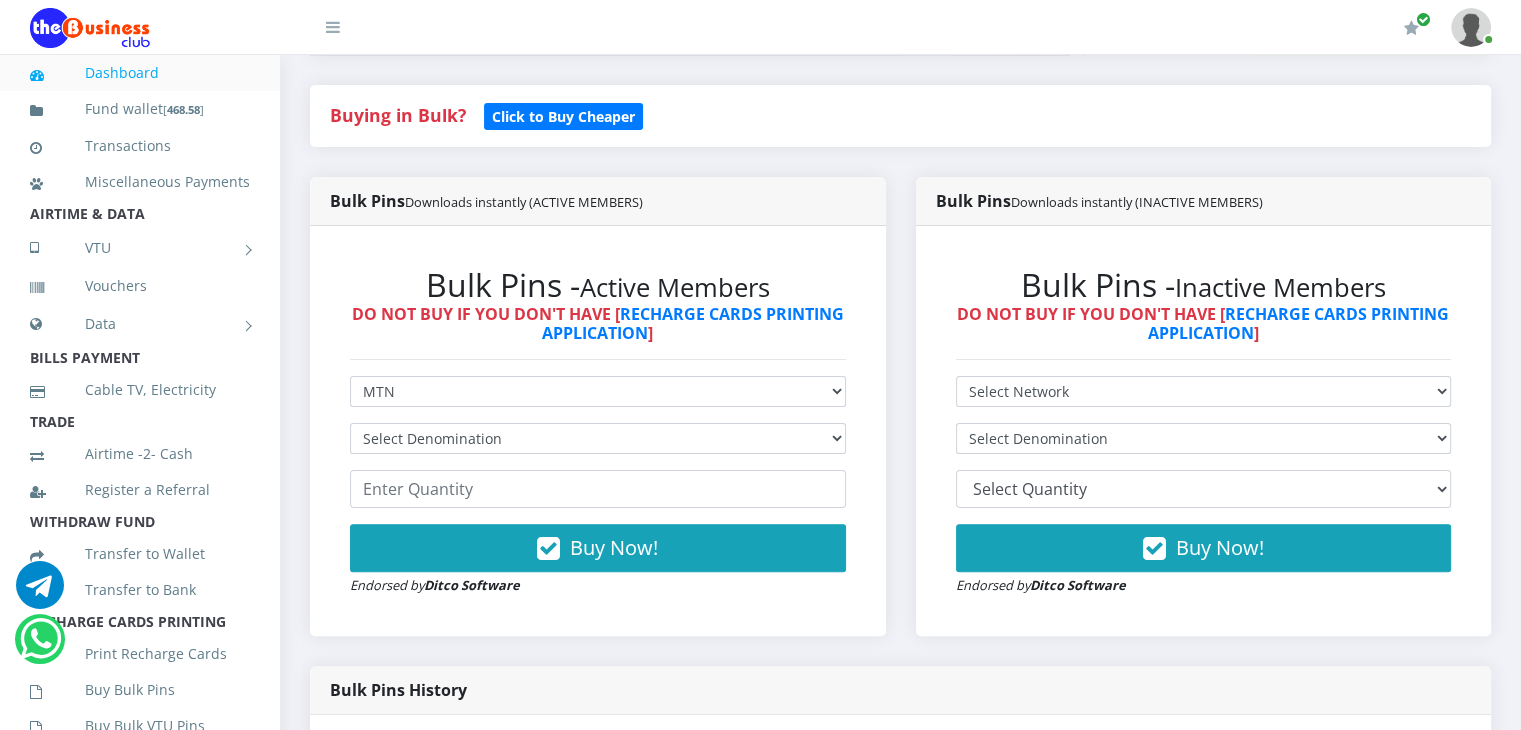 click on "Bulk Pins  Downloads instantly (INACTIVE MEMBERS)
Bulk Pins -  Inactive Members
DO NOT BUY IF YOU DON'T HAVE [ RECHARGE CARDS PRINTING APPLICATION ]
Select Network
MTN
Globacom
9Mobile
Airtel Select Denomination 10" at bounding box center (1204, 421) 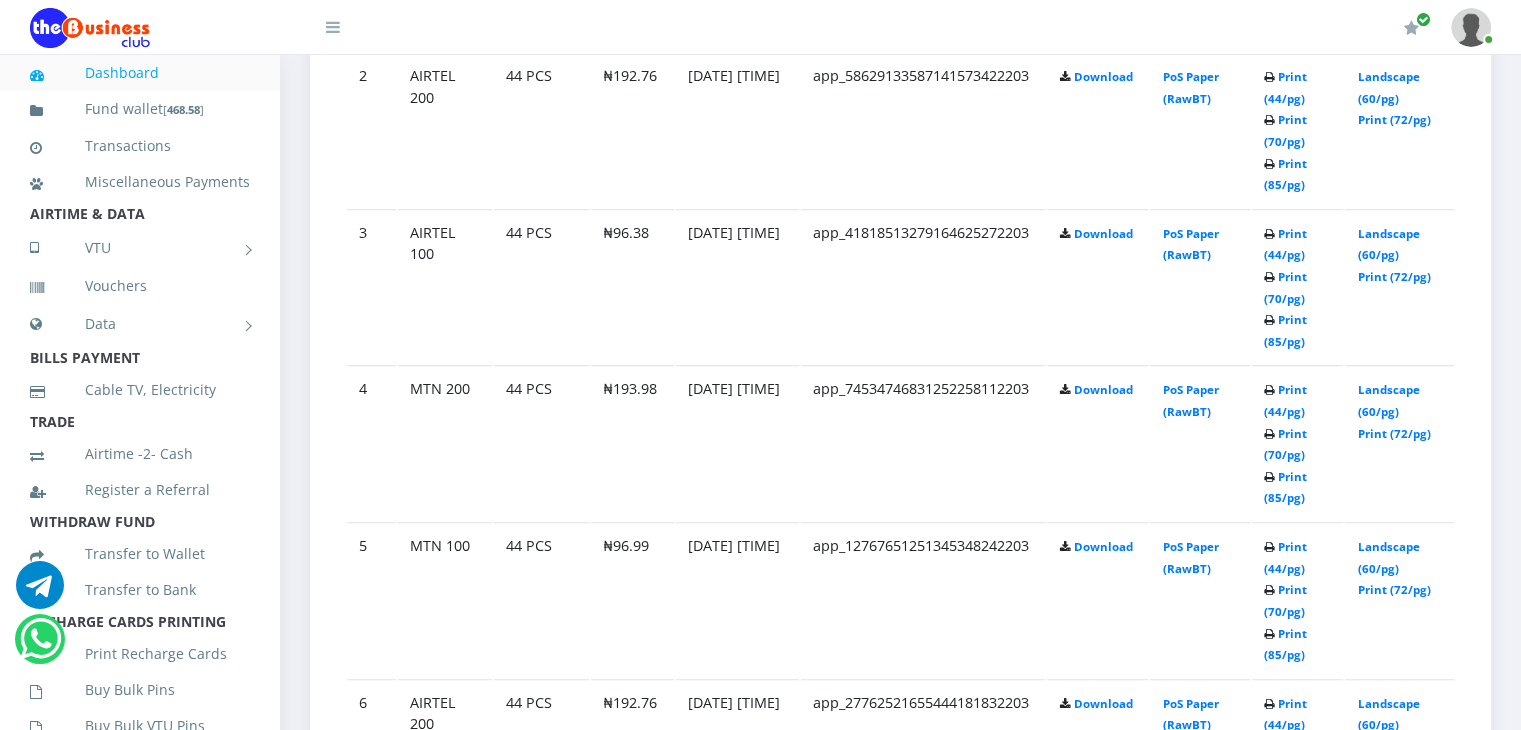scroll, scrollTop: 1388, scrollLeft: 0, axis: vertical 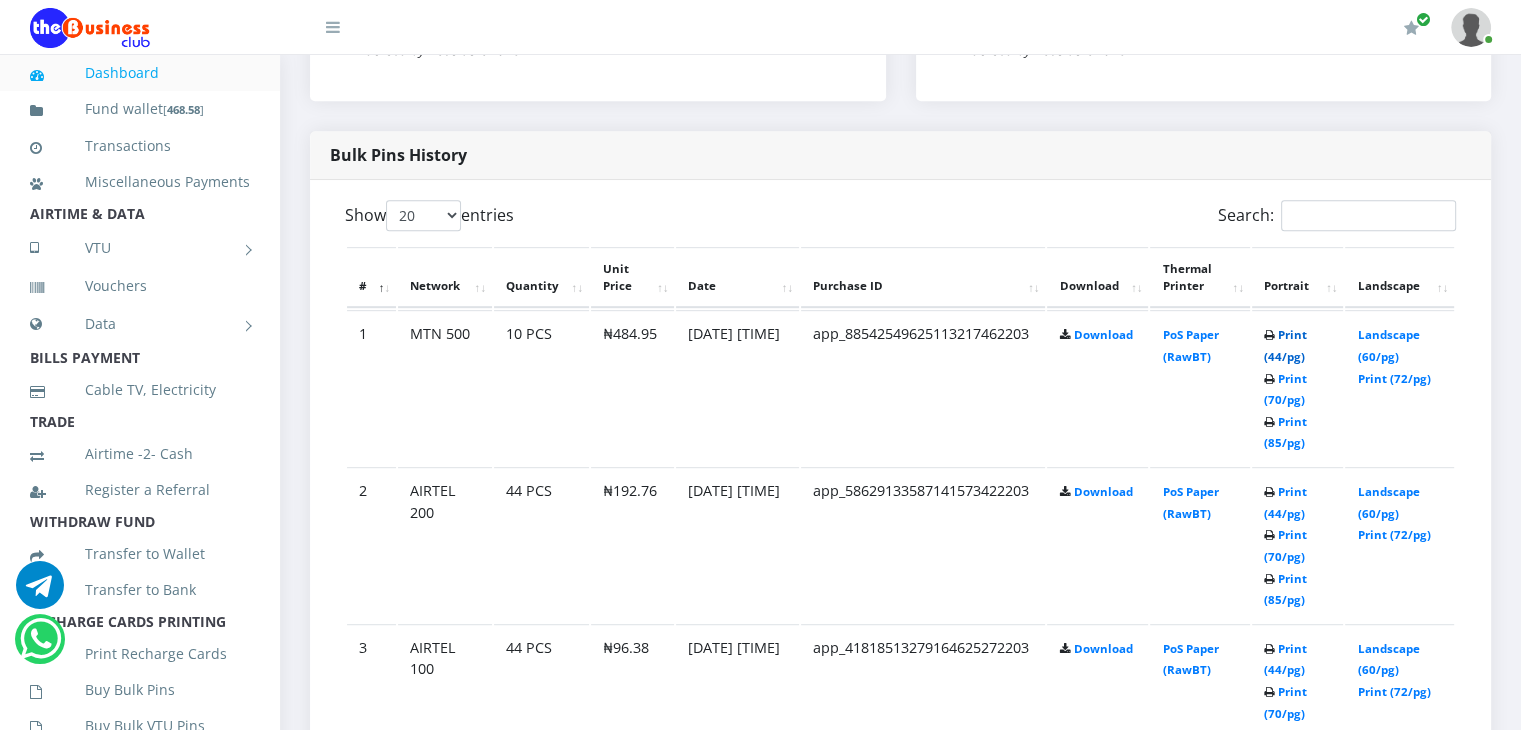 click on "Print (44/pg)" at bounding box center (1285, 345) 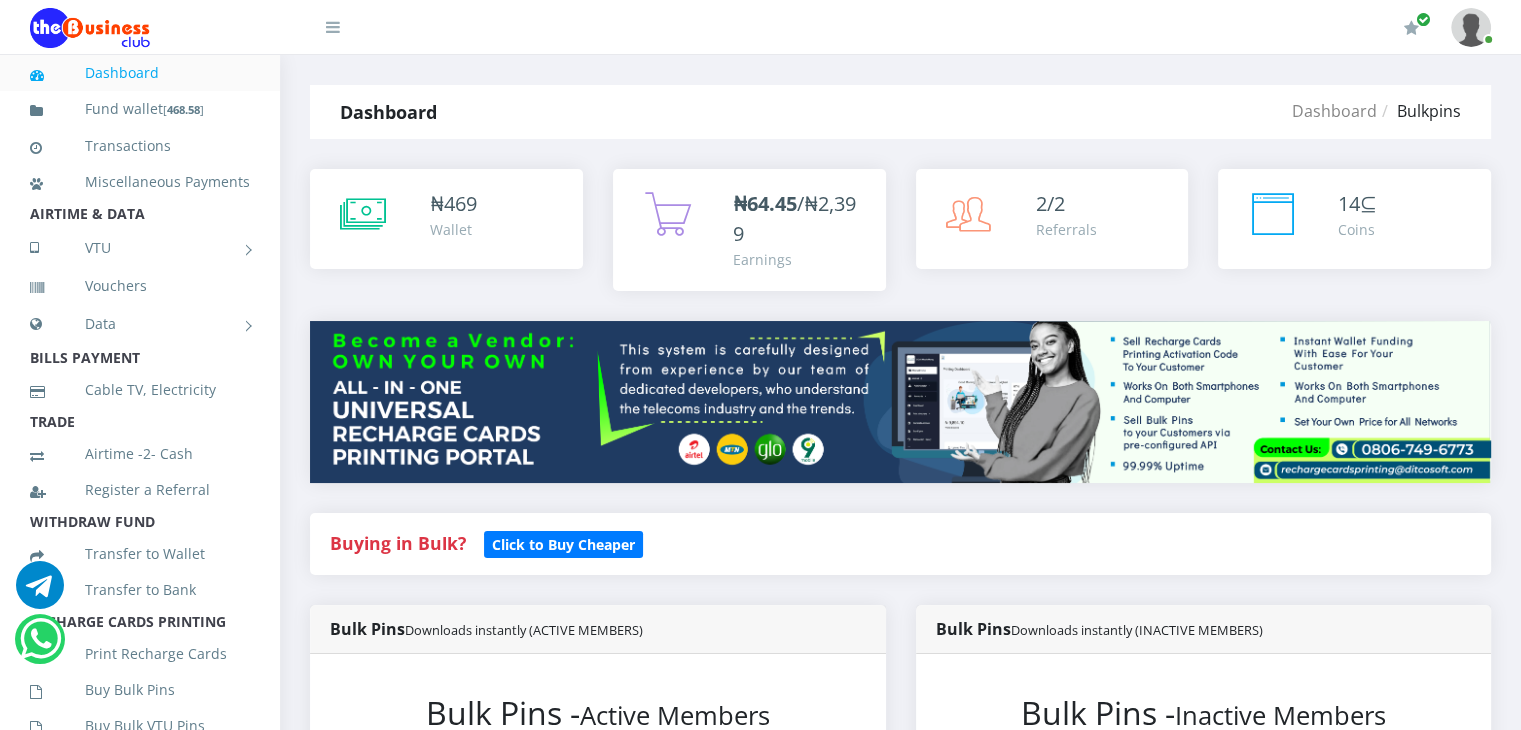 scroll, scrollTop: 0, scrollLeft: 0, axis: both 